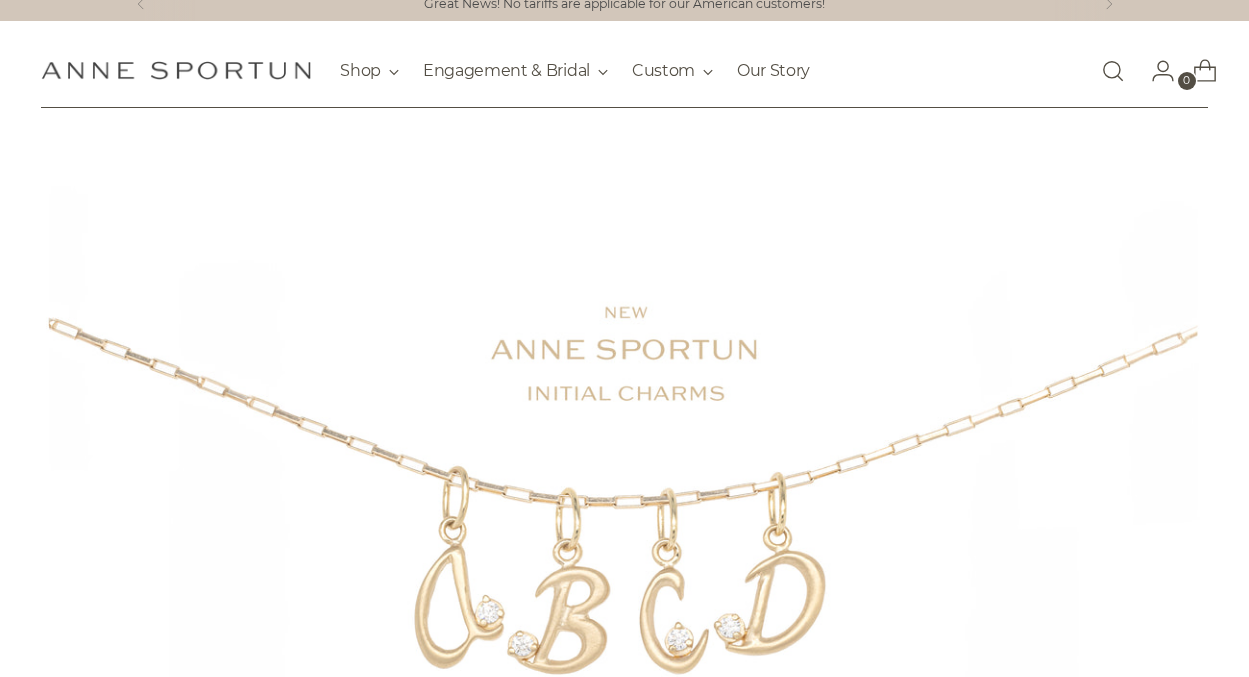 scroll, scrollTop: 0, scrollLeft: 0, axis: both 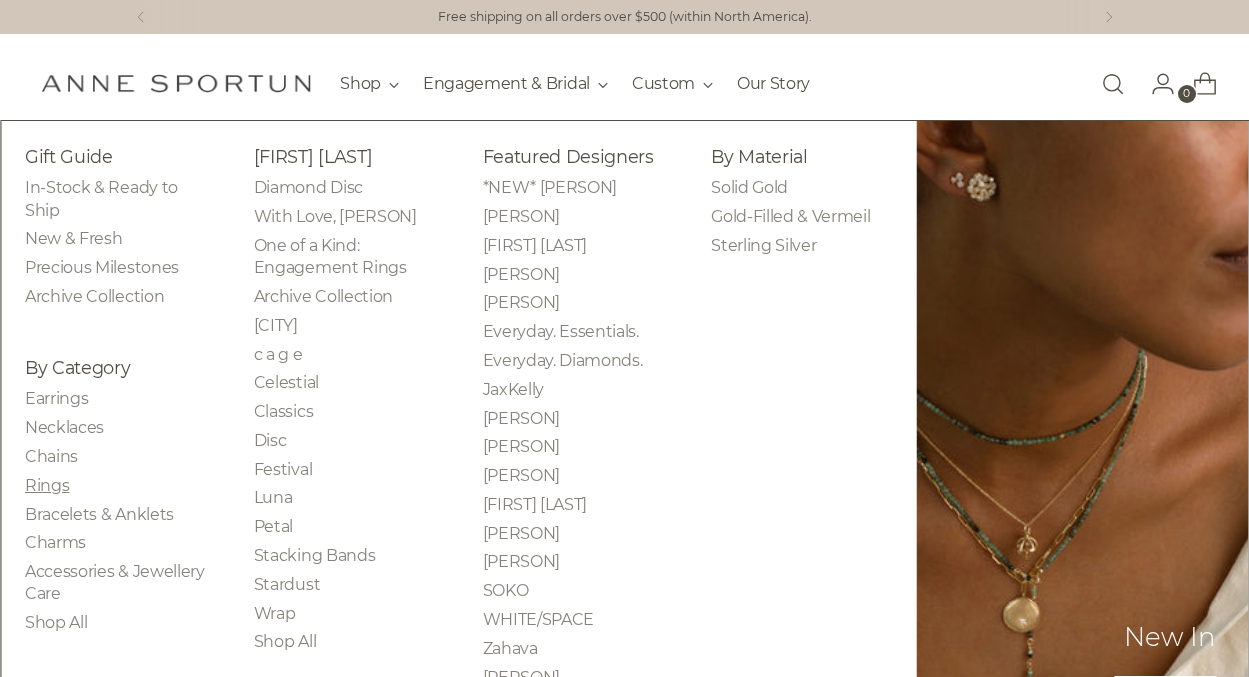 click on "Rings" at bounding box center [47, 485] 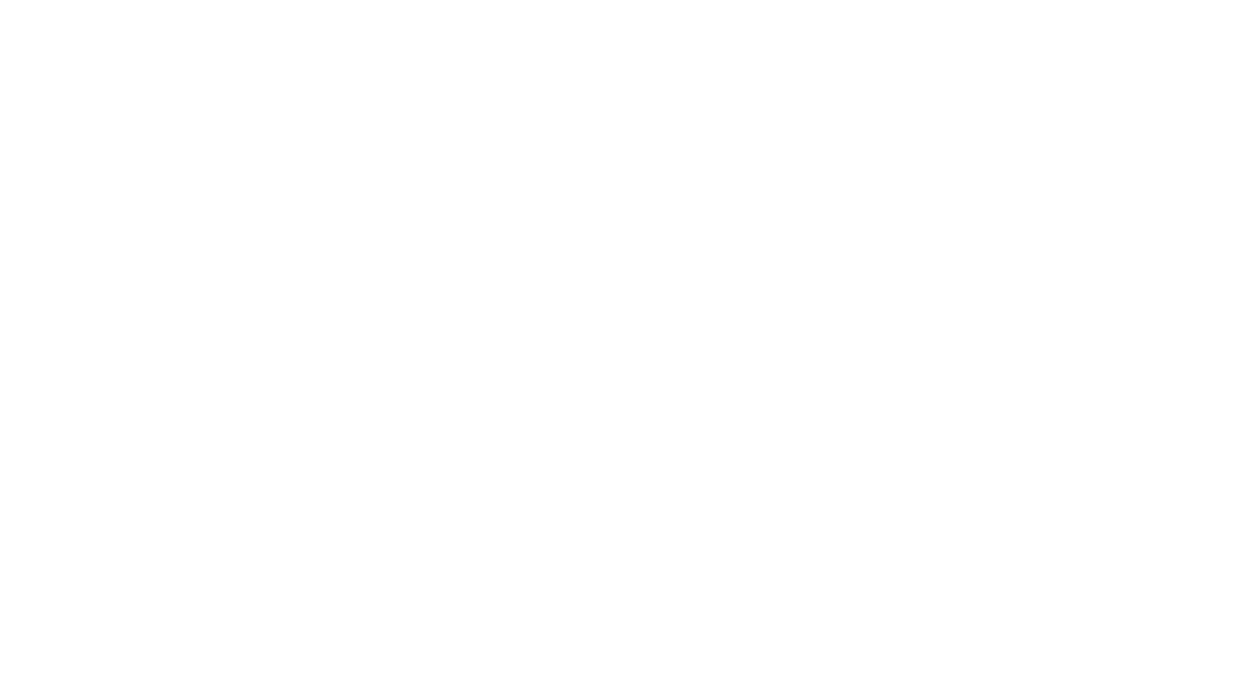 scroll, scrollTop: 0, scrollLeft: 0, axis: both 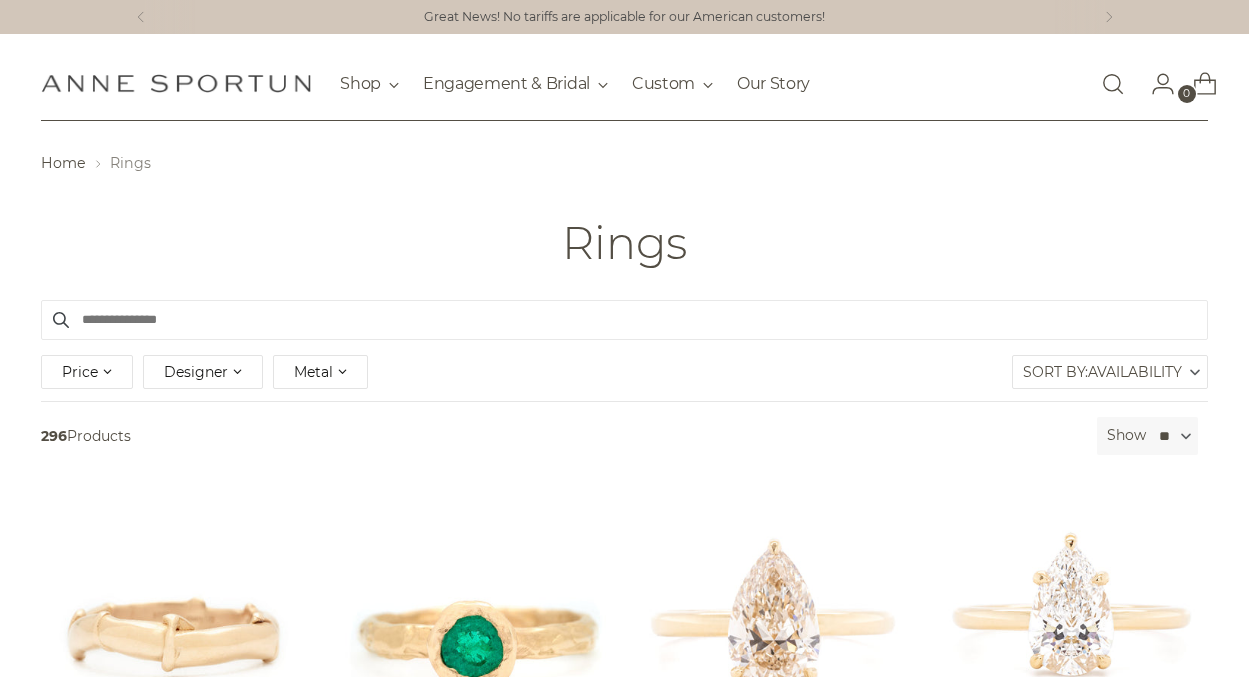 click on "Metal" at bounding box center (313, 372) 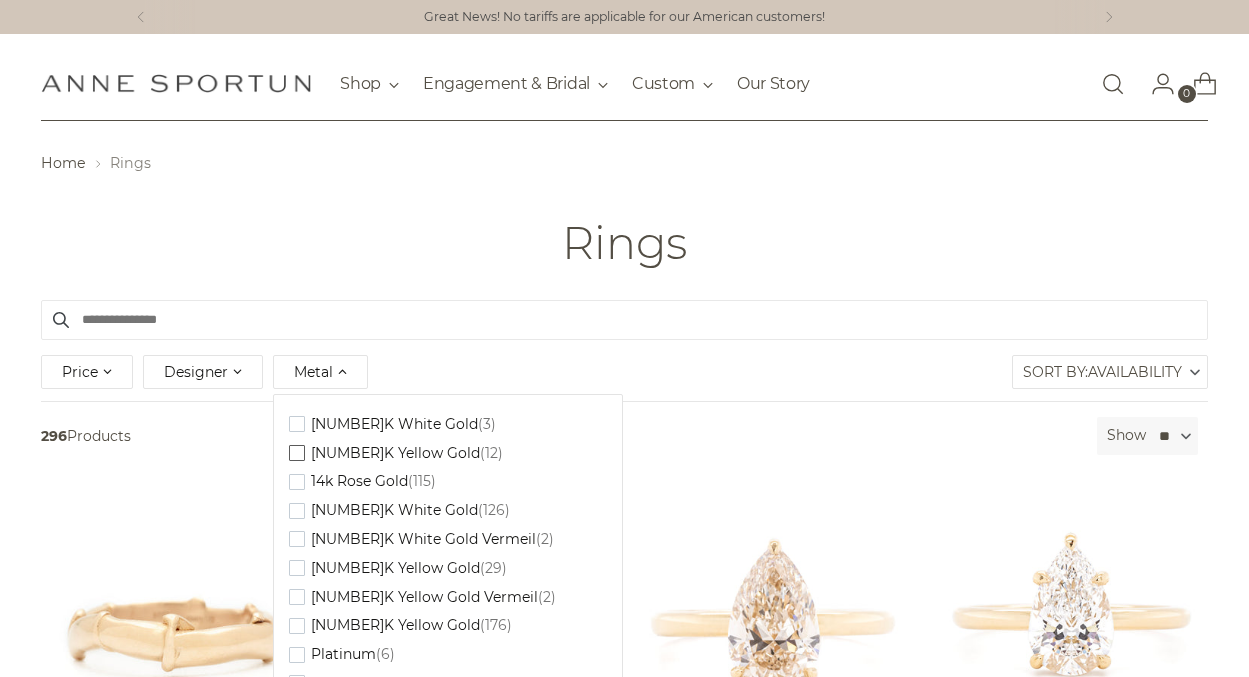 click at bounding box center (297, 424) 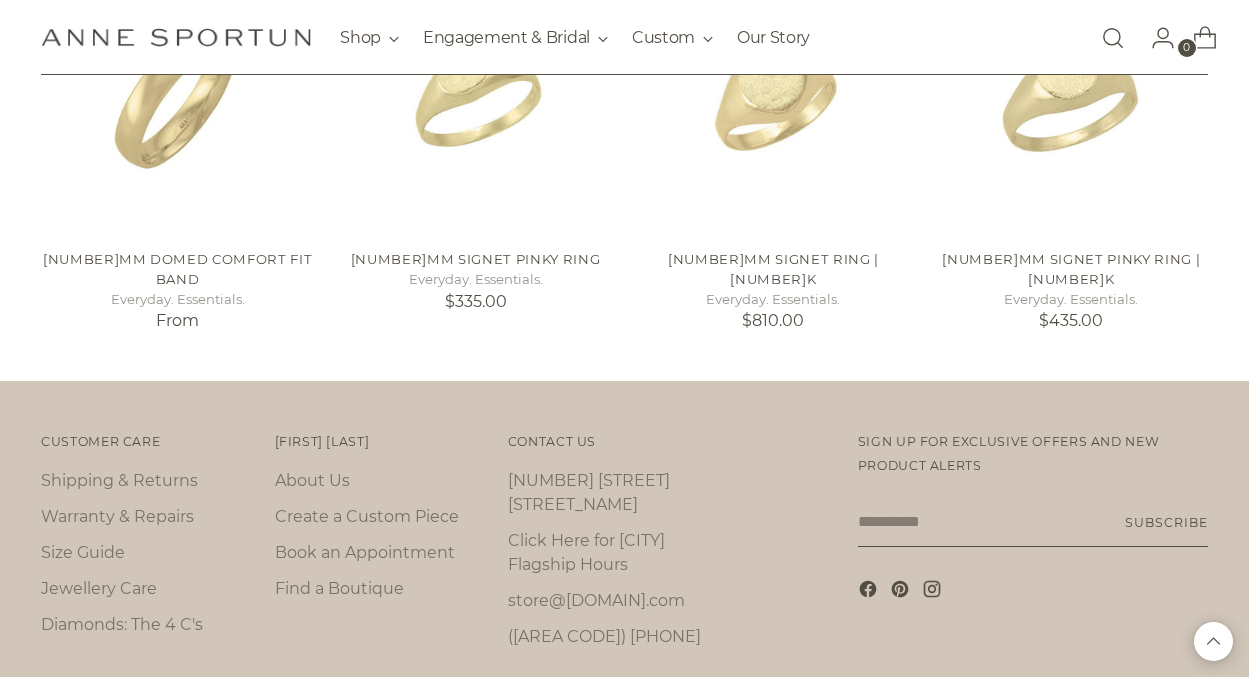scroll, scrollTop: 1004, scrollLeft: 0, axis: vertical 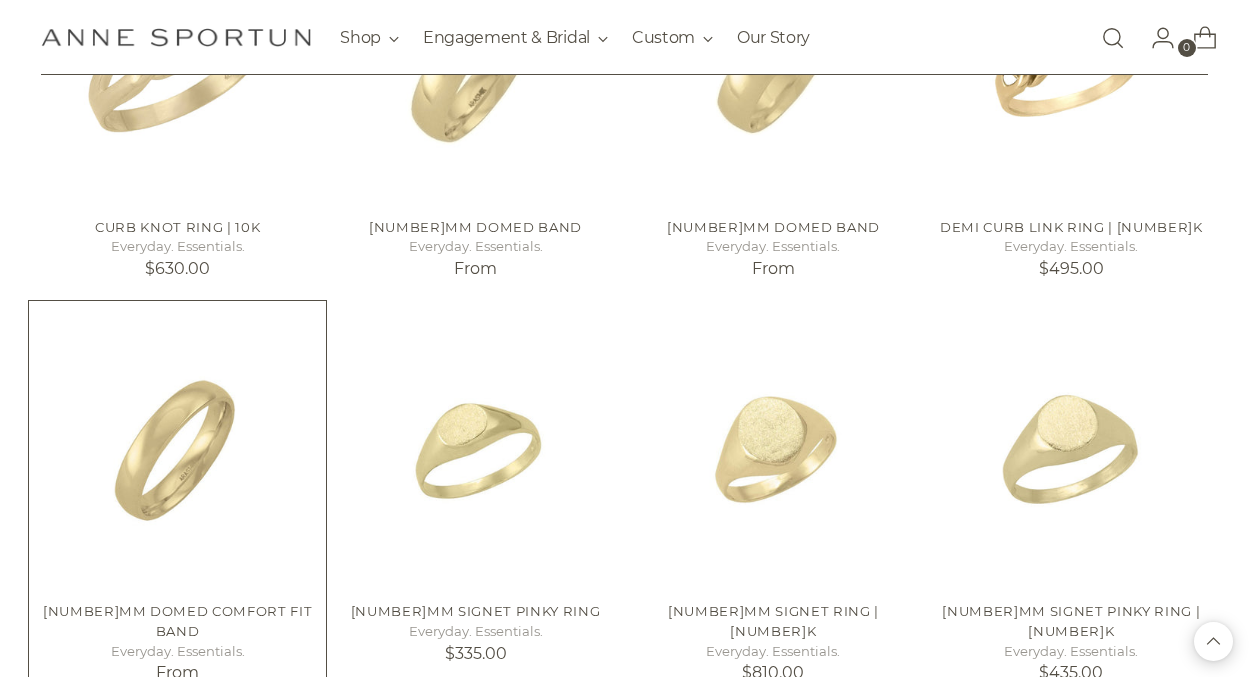 click at bounding box center [0, 0] 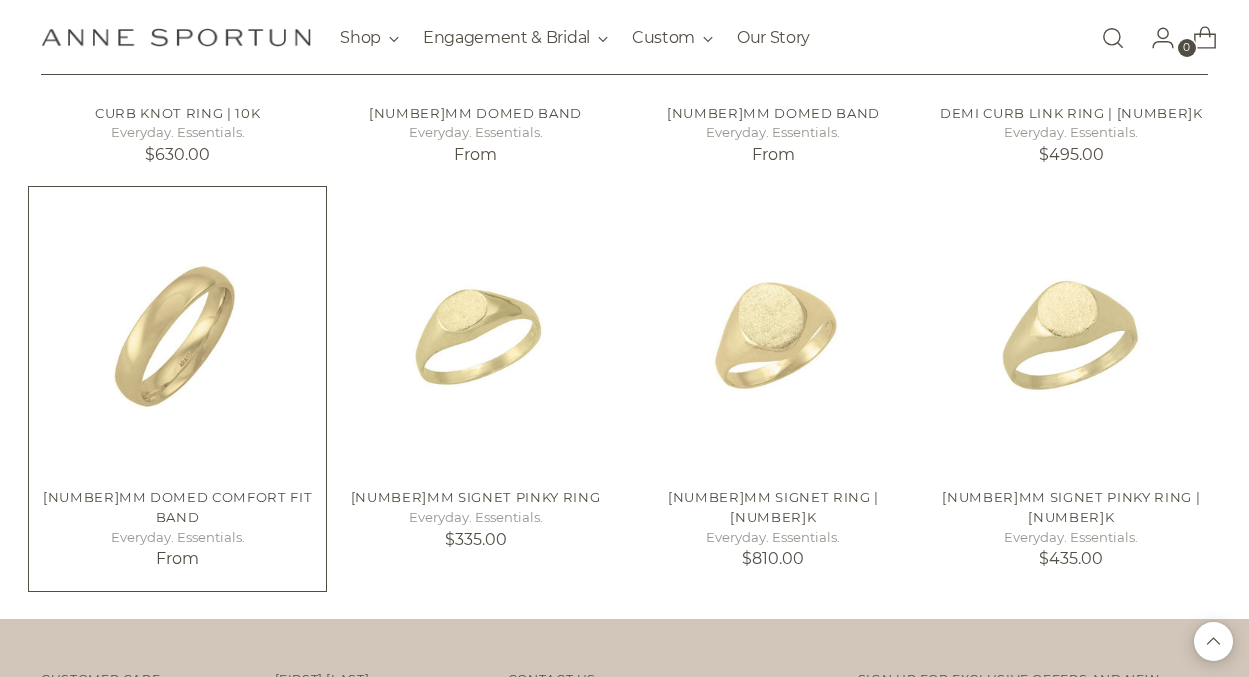 scroll, scrollTop: 1150, scrollLeft: 0, axis: vertical 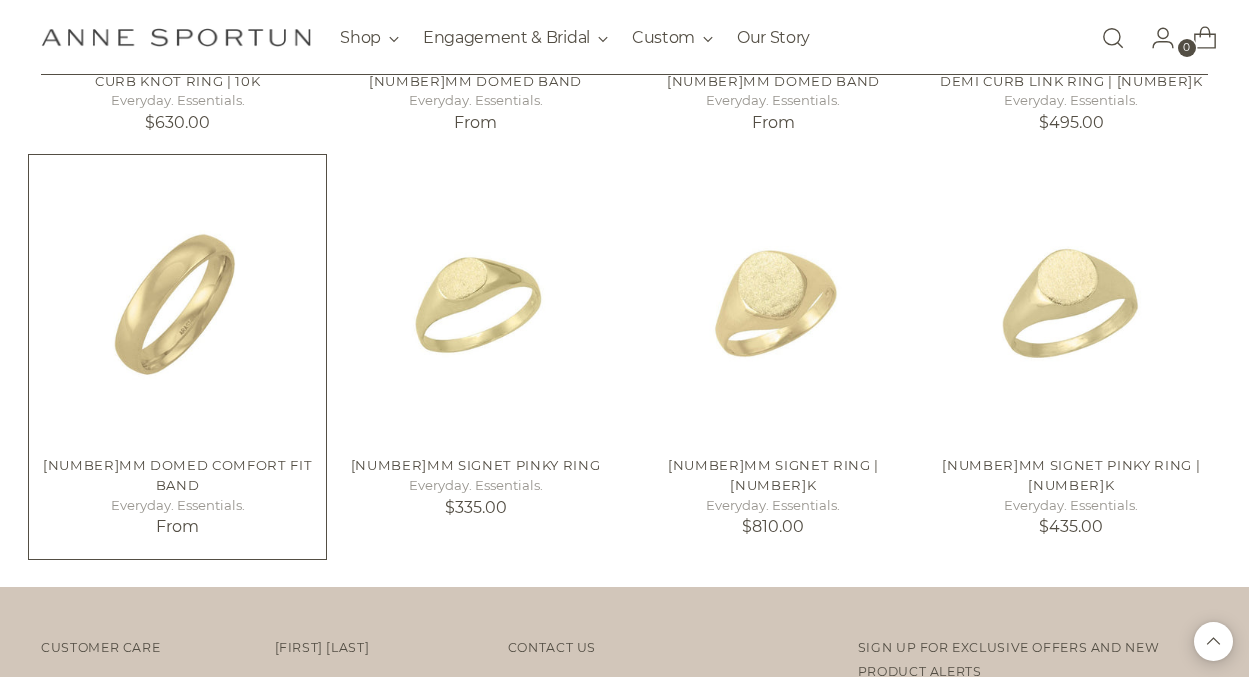 click at bounding box center (0, 0) 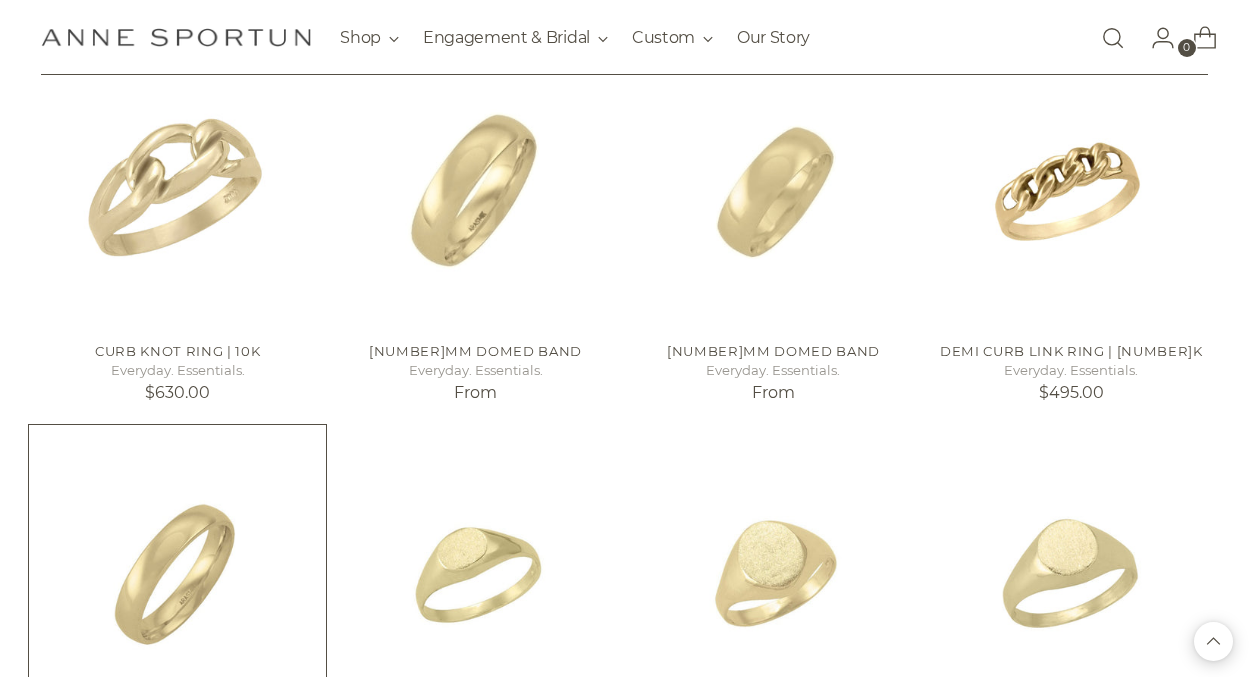 scroll, scrollTop: 876, scrollLeft: 0, axis: vertical 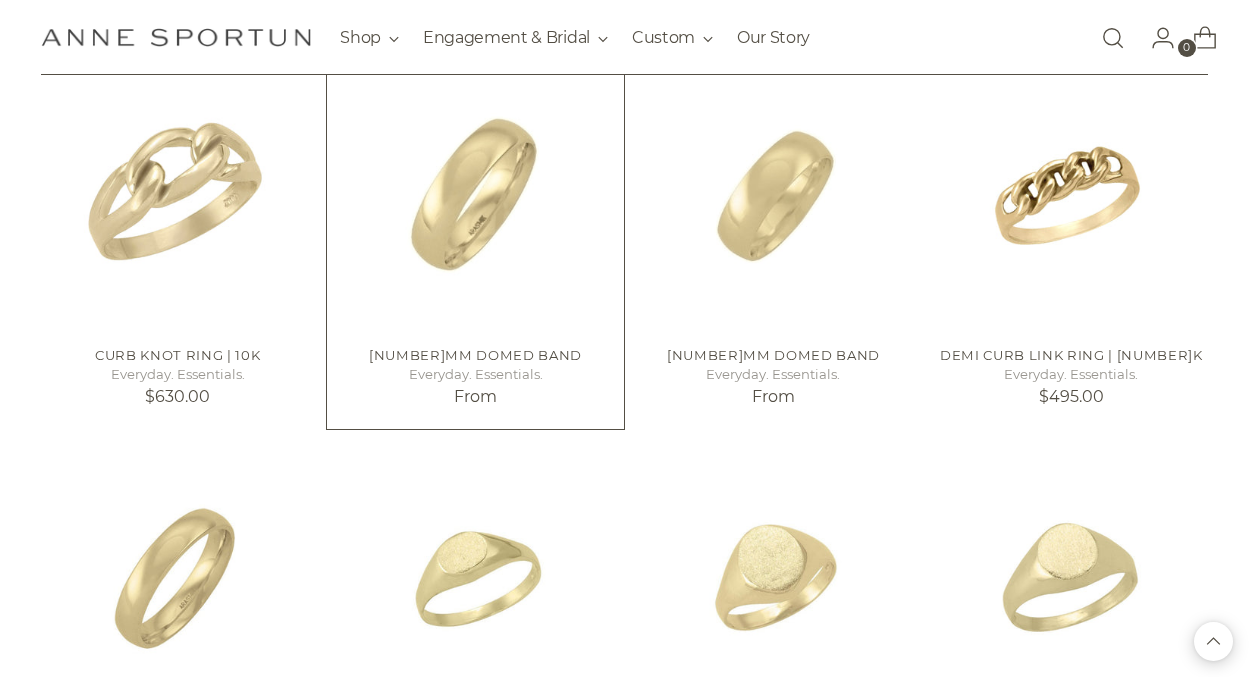 click at bounding box center [0, 0] 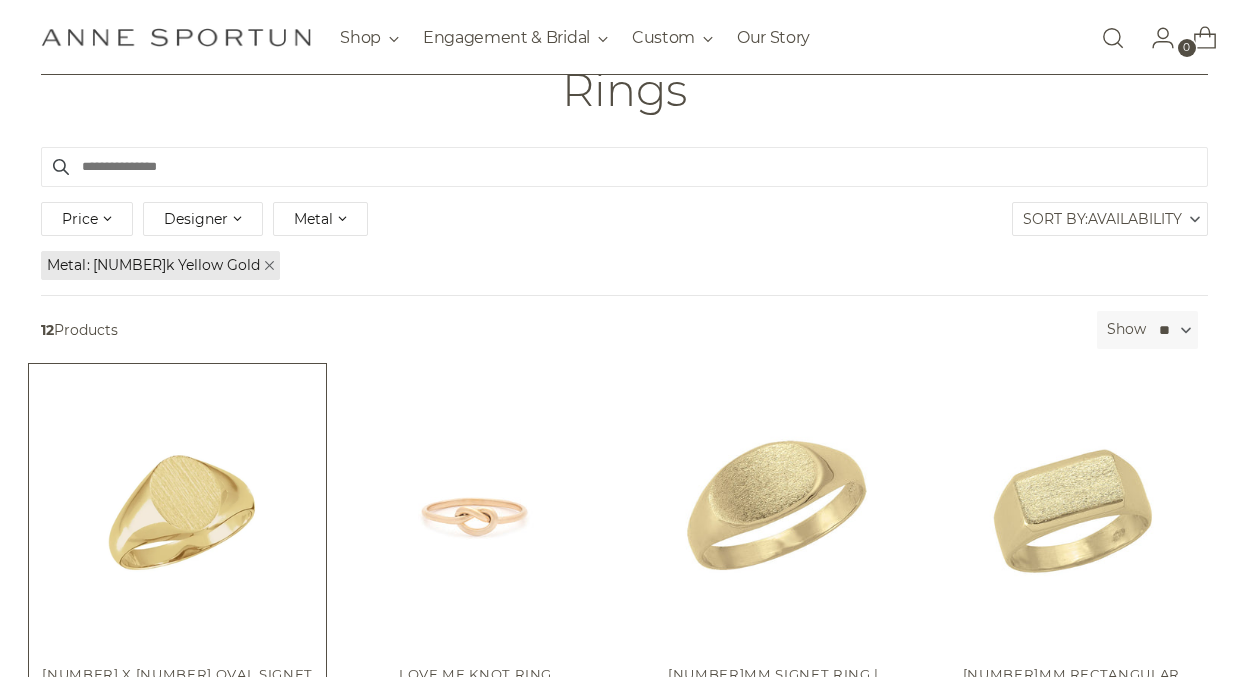 scroll, scrollTop: 0, scrollLeft: 0, axis: both 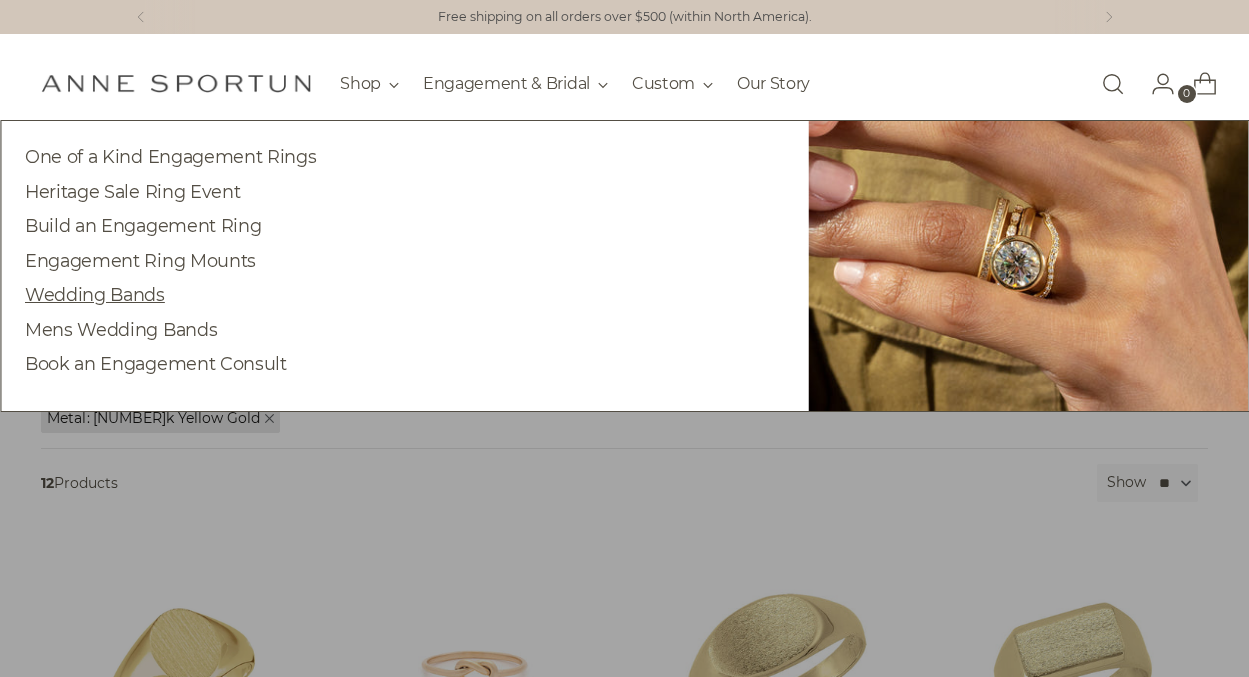click on "Wedding Bands" at bounding box center (95, 294) 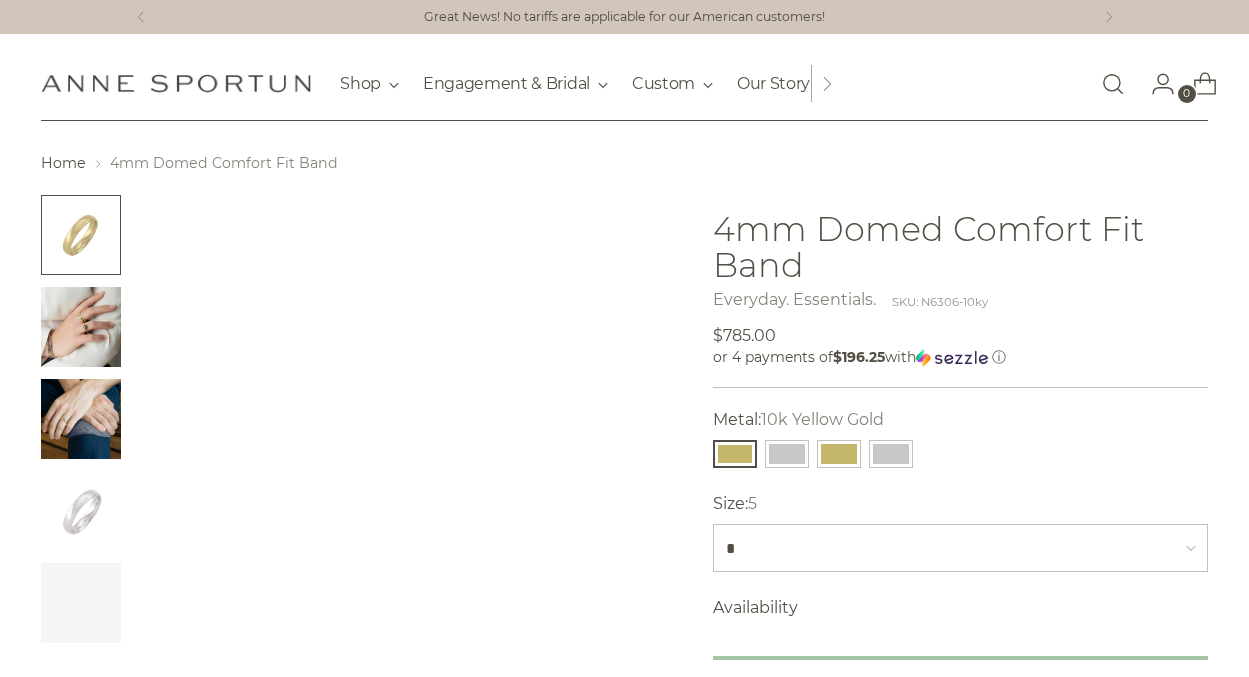 scroll, scrollTop: 0, scrollLeft: 0, axis: both 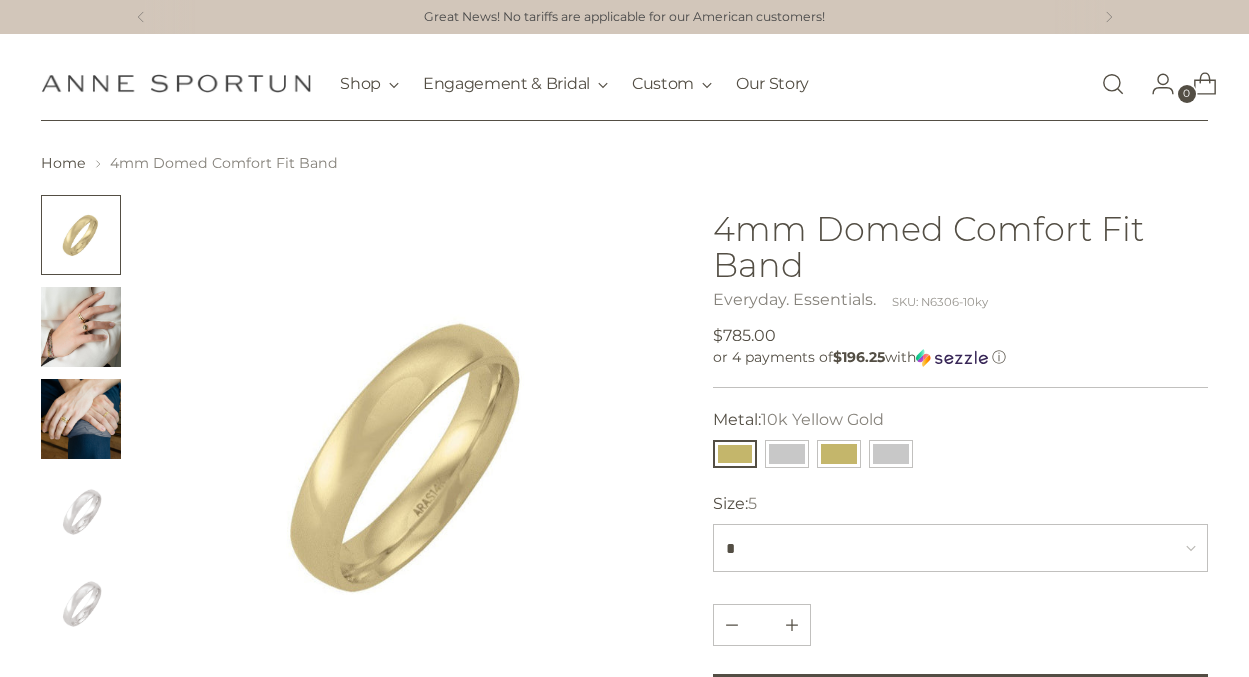 click at bounding box center [81, 327] 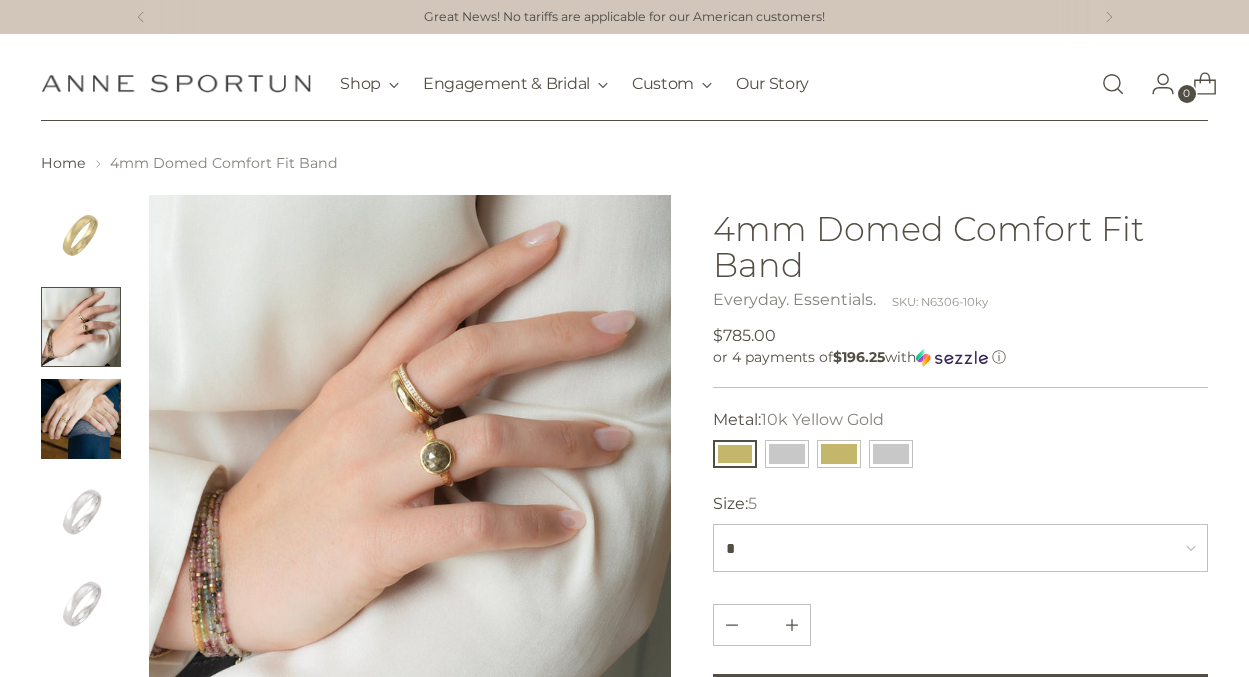 click at bounding box center [81, 419] 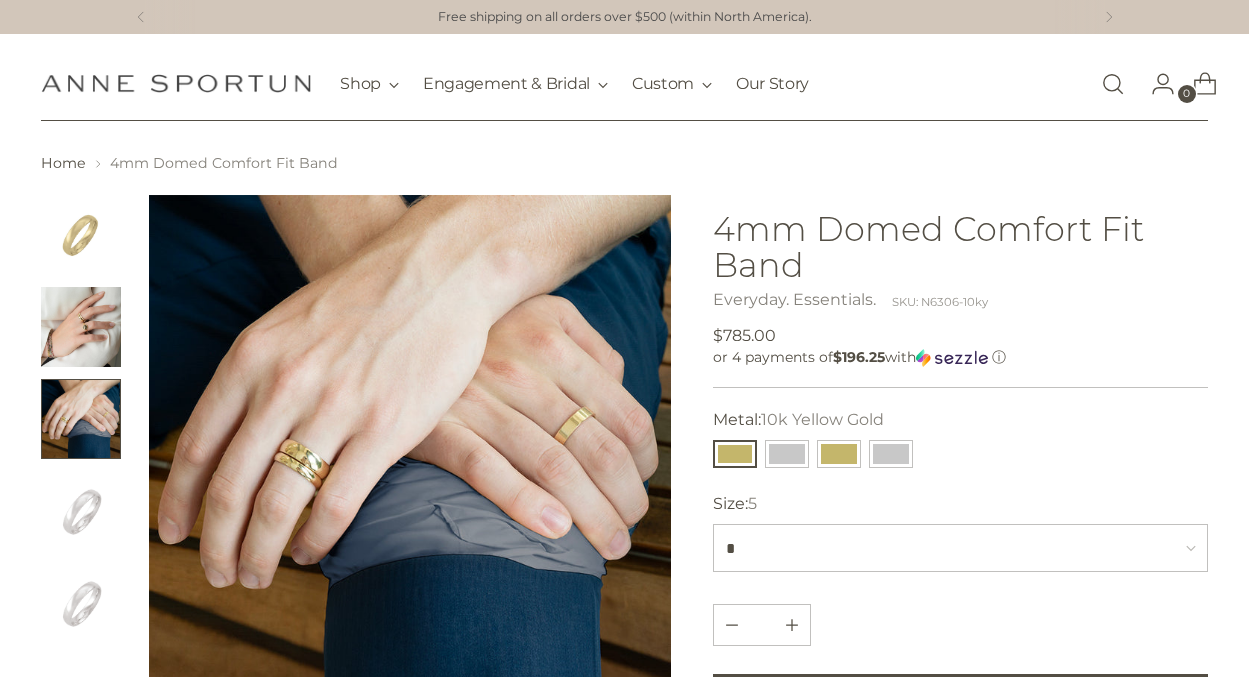 click at bounding box center [81, 511] 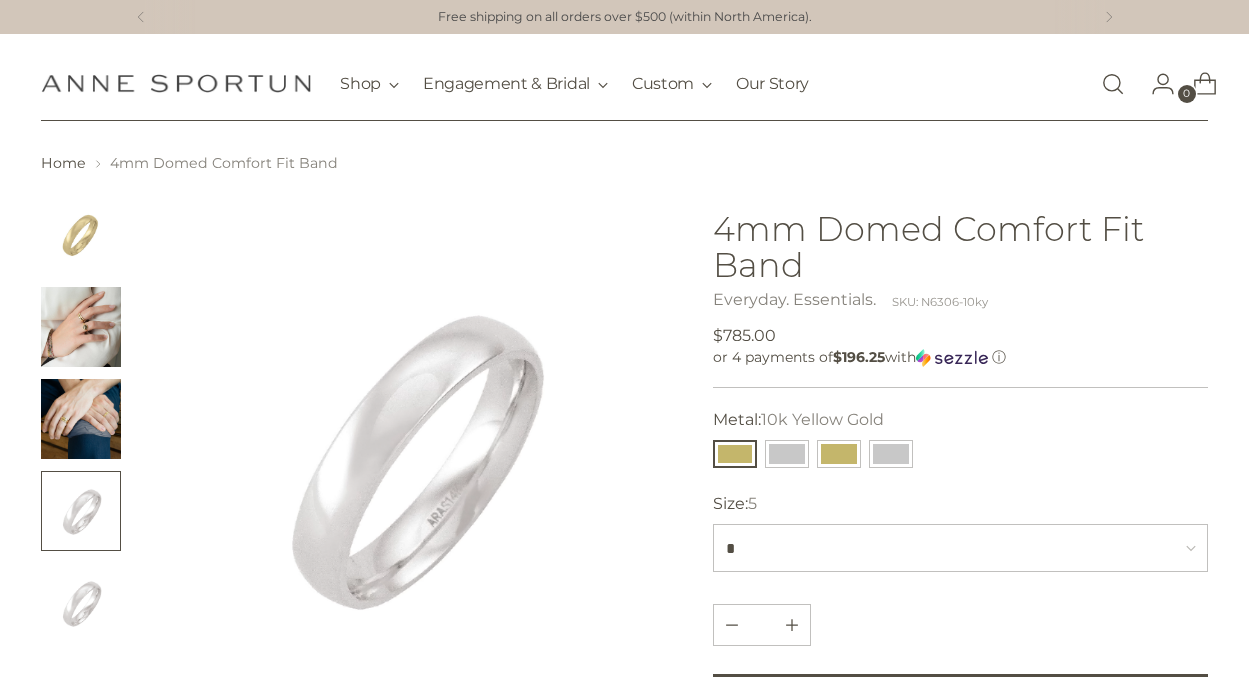 click at bounding box center [81, 603] 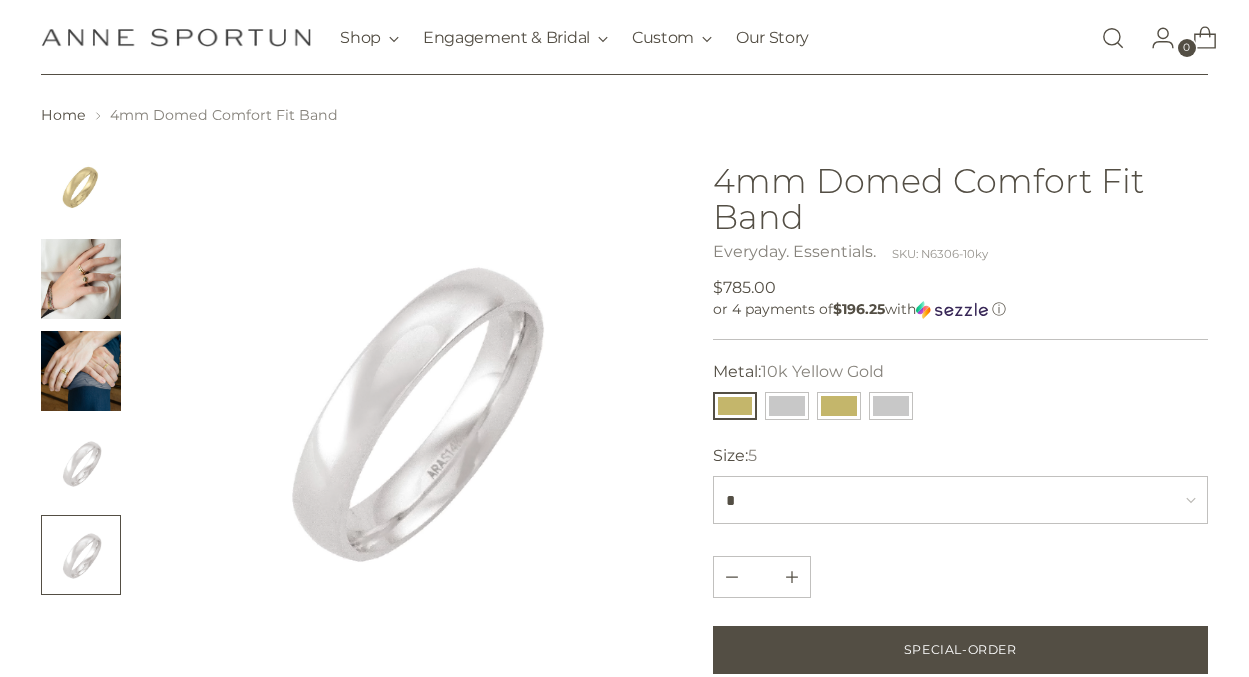 scroll, scrollTop: 78, scrollLeft: 0, axis: vertical 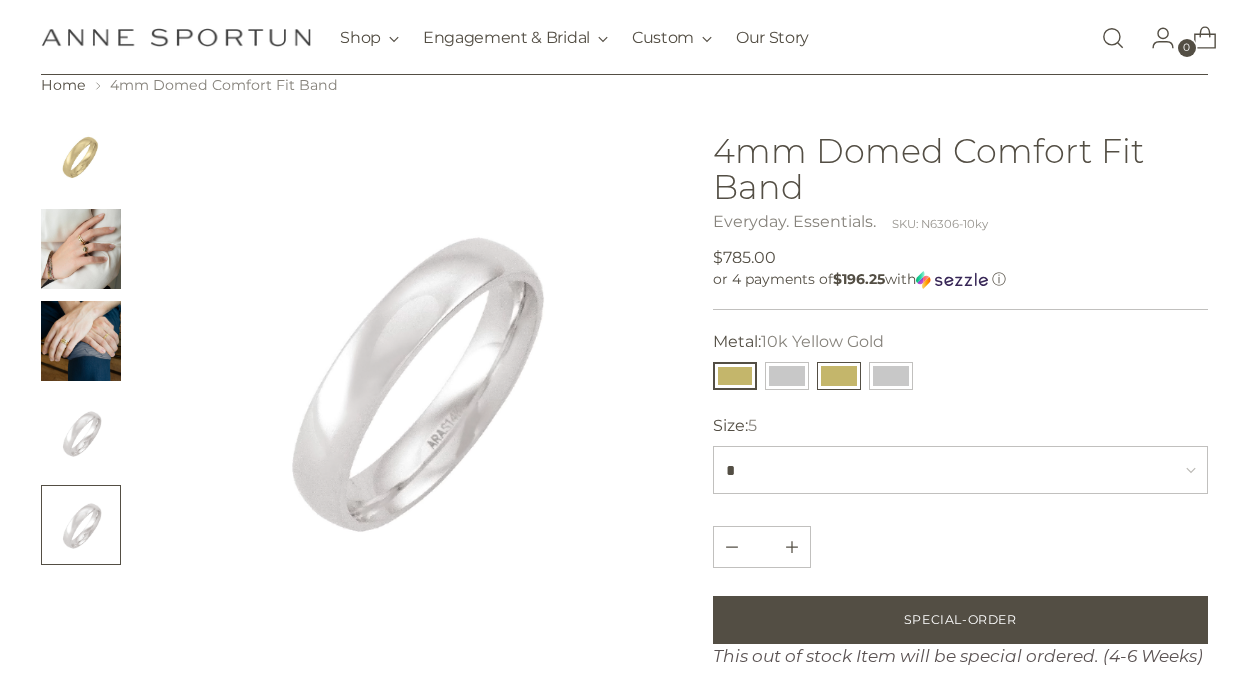 click at bounding box center (839, 376) 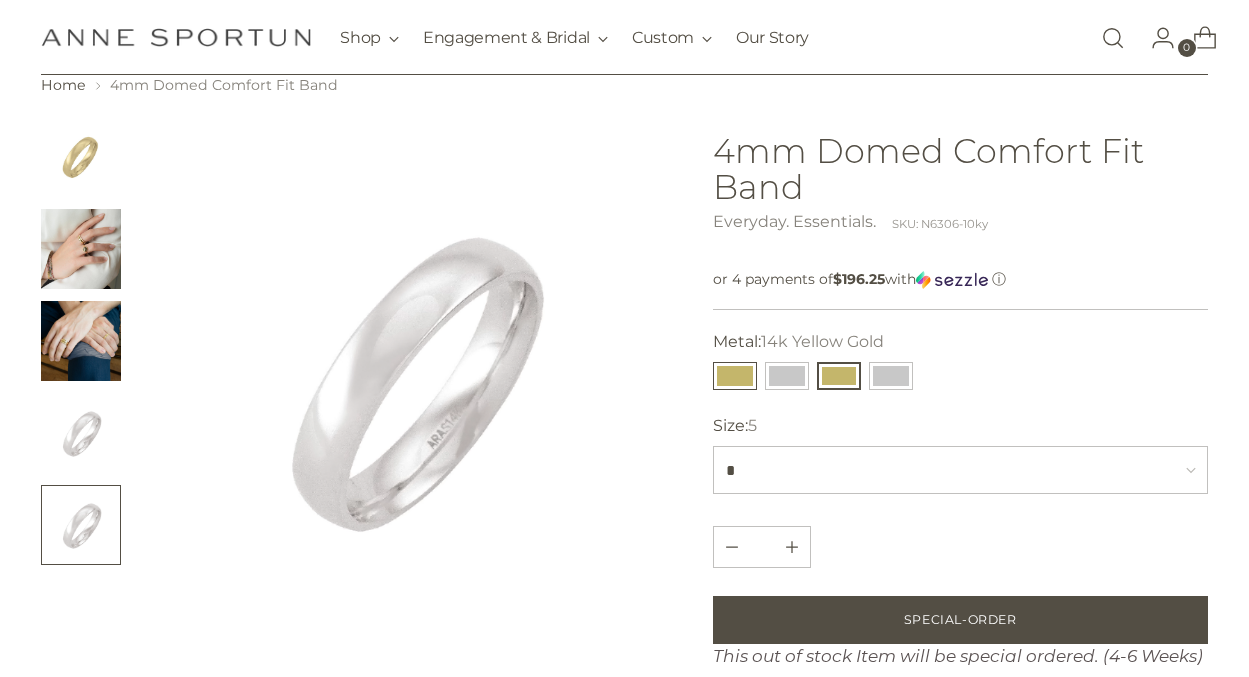 click at bounding box center [735, 376] 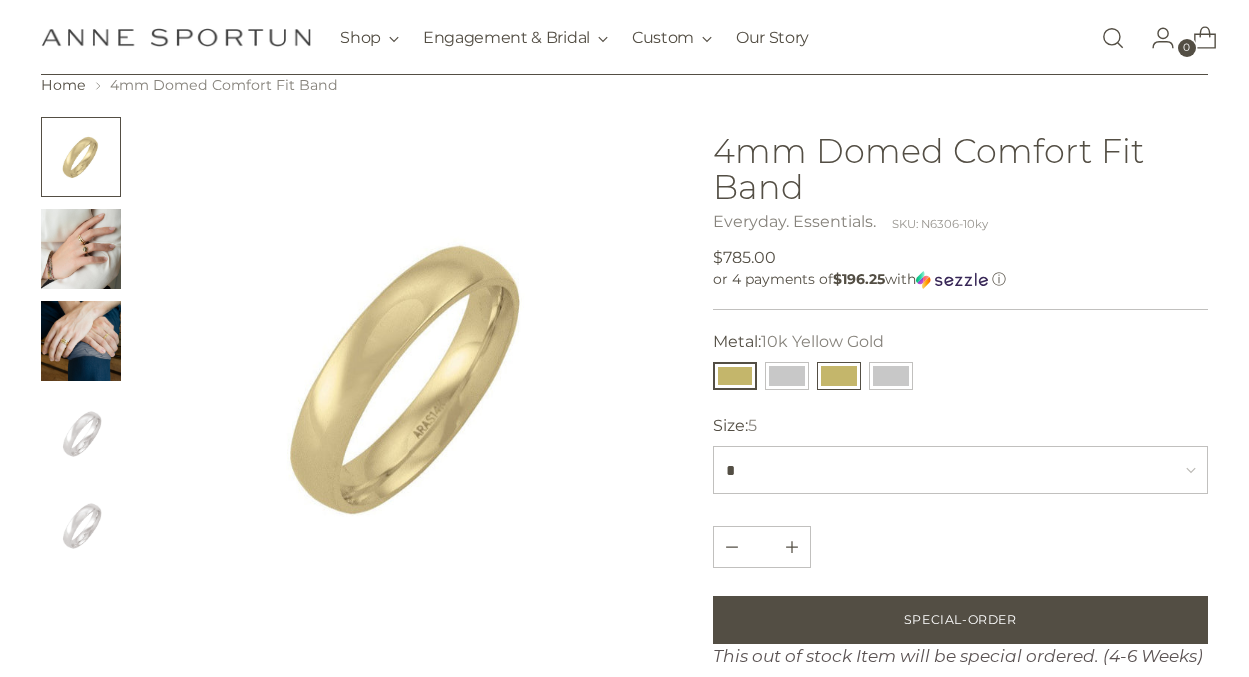 click at bounding box center (839, 376) 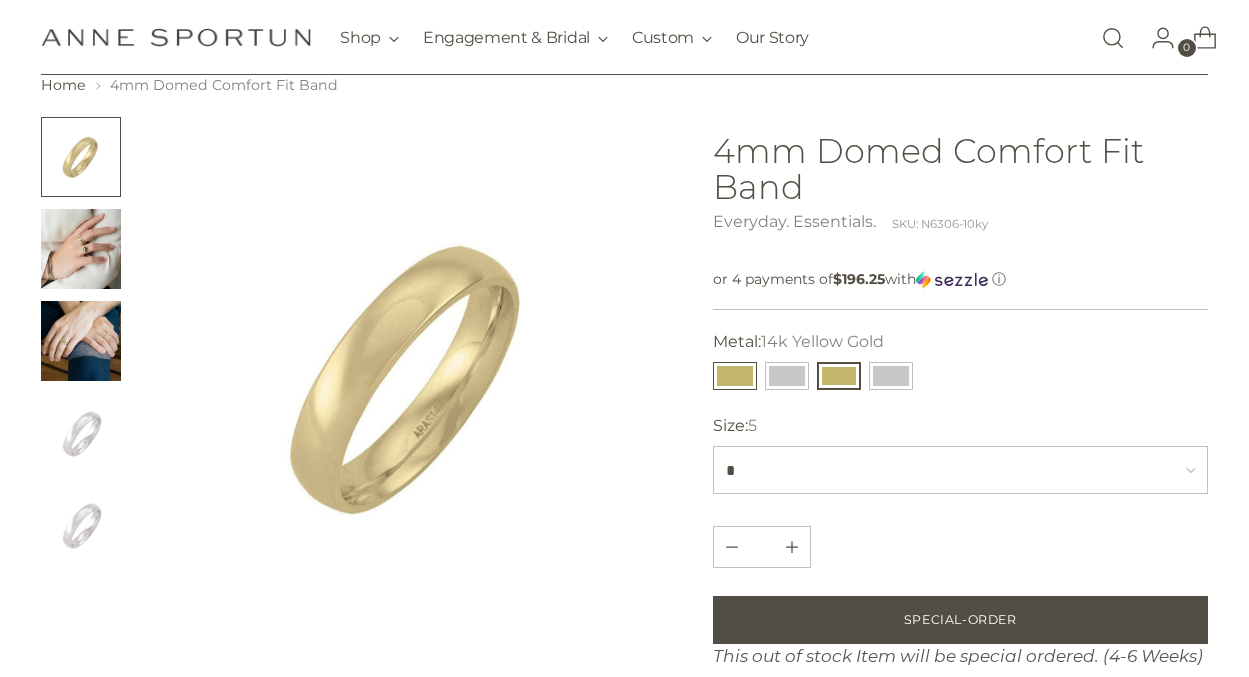 click at bounding box center (735, 376) 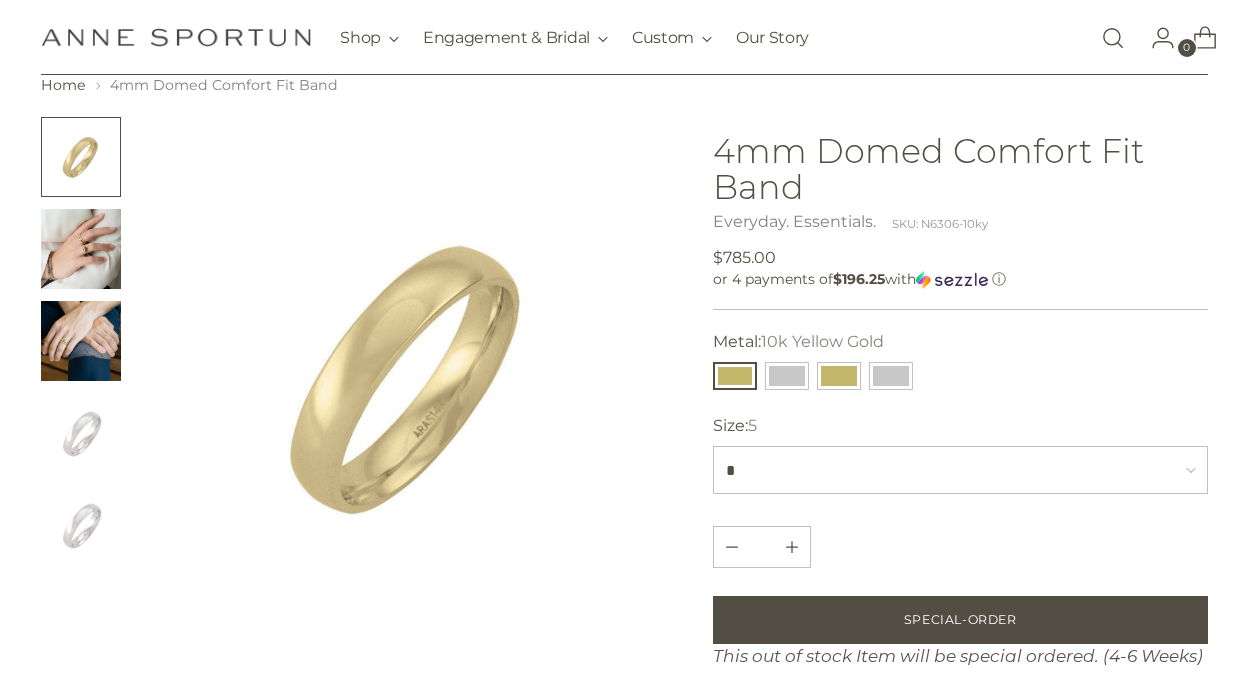 scroll, scrollTop: 0, scrollLeft: 0, axis: both 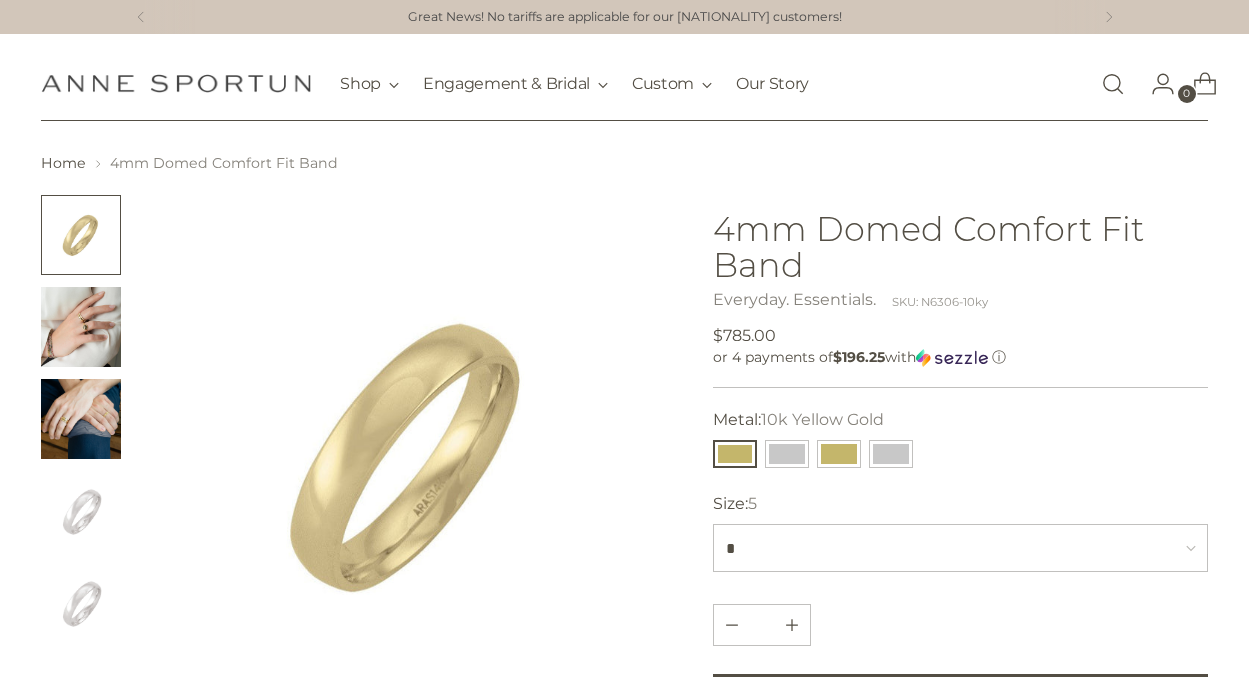 click at bounding box center (81, 419) 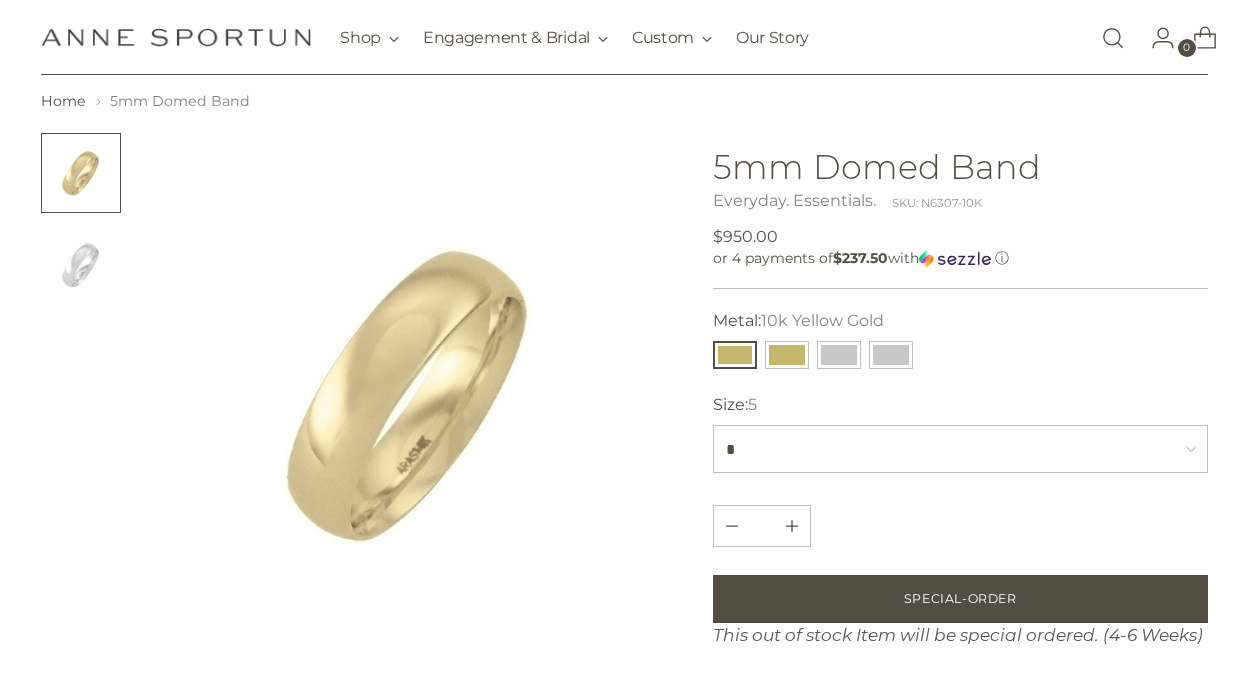 scroll, scrollTop: 41, scrollLeft: 0, axis: vertical 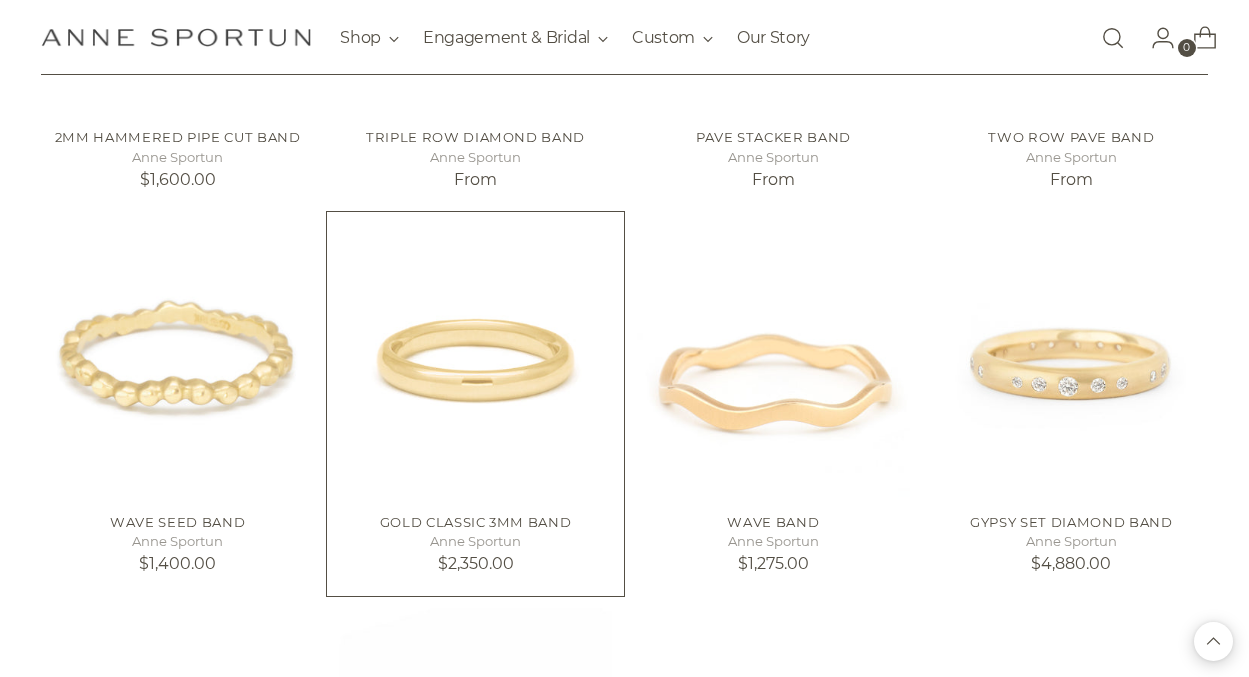click at bounding box center (0, 0) 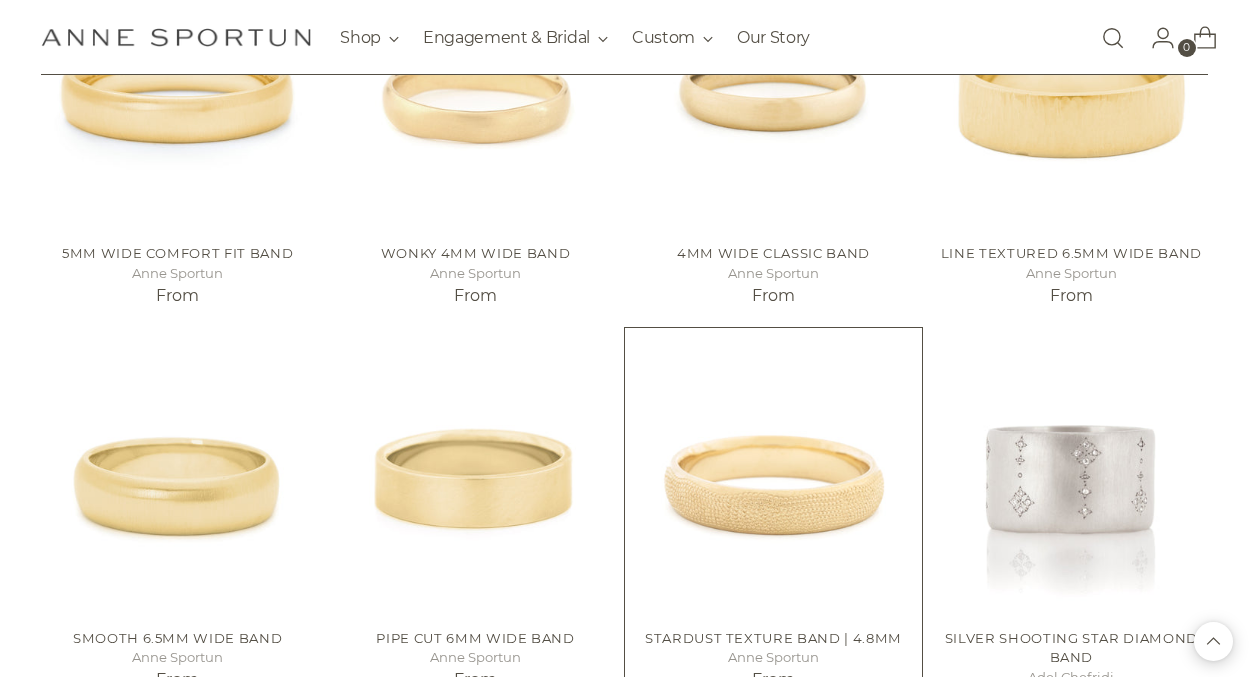 scroll, scrollTop: 6432, scrollLeft: 0, axis: vertical 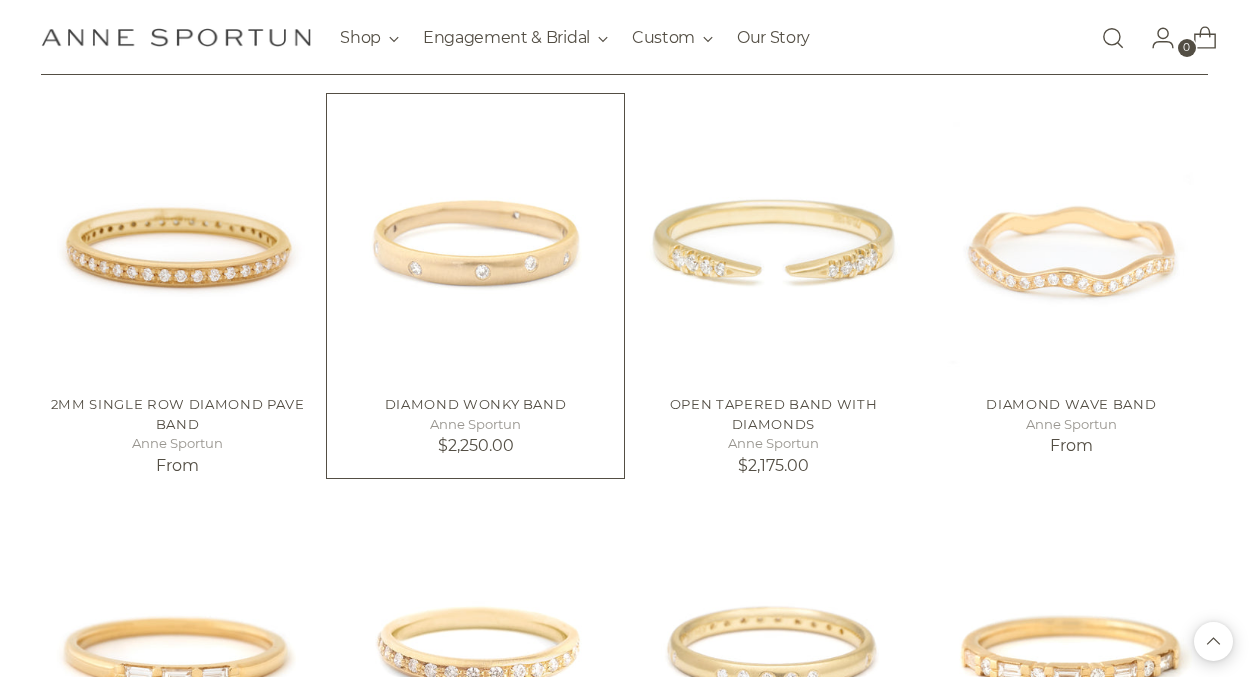 click at bounding box center (0, 0) 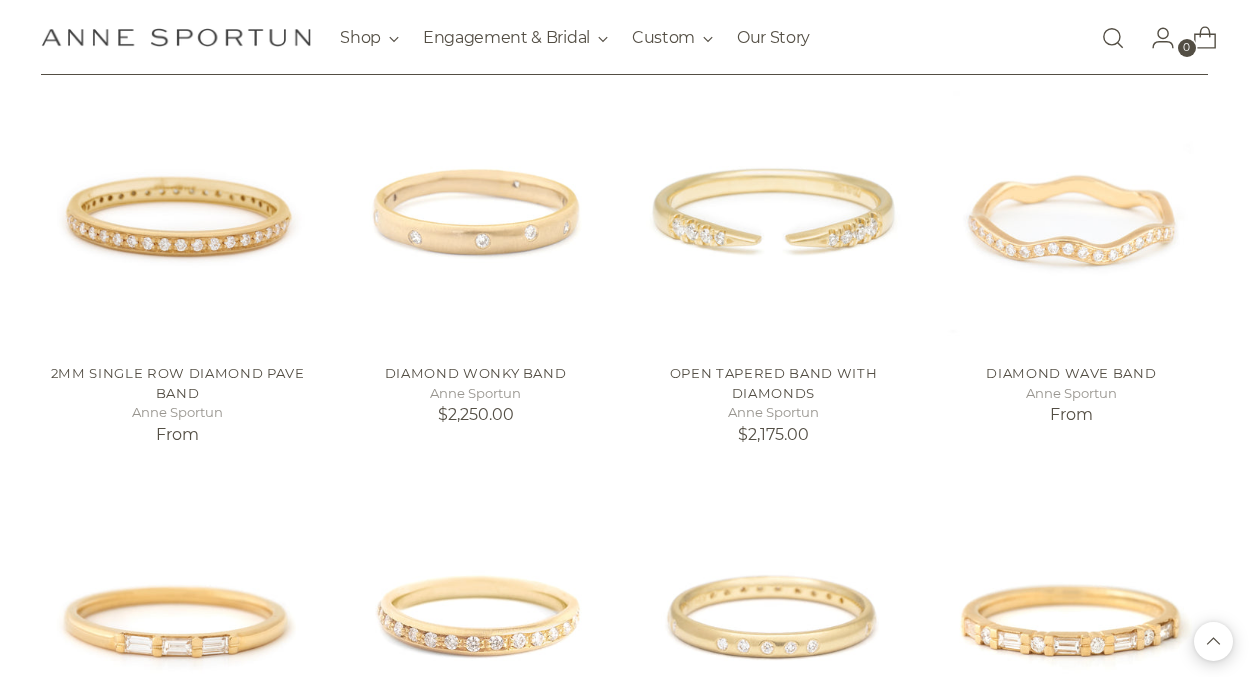 scroll, scrollTop: 1218, scrollLeft: 0, axis: vertical 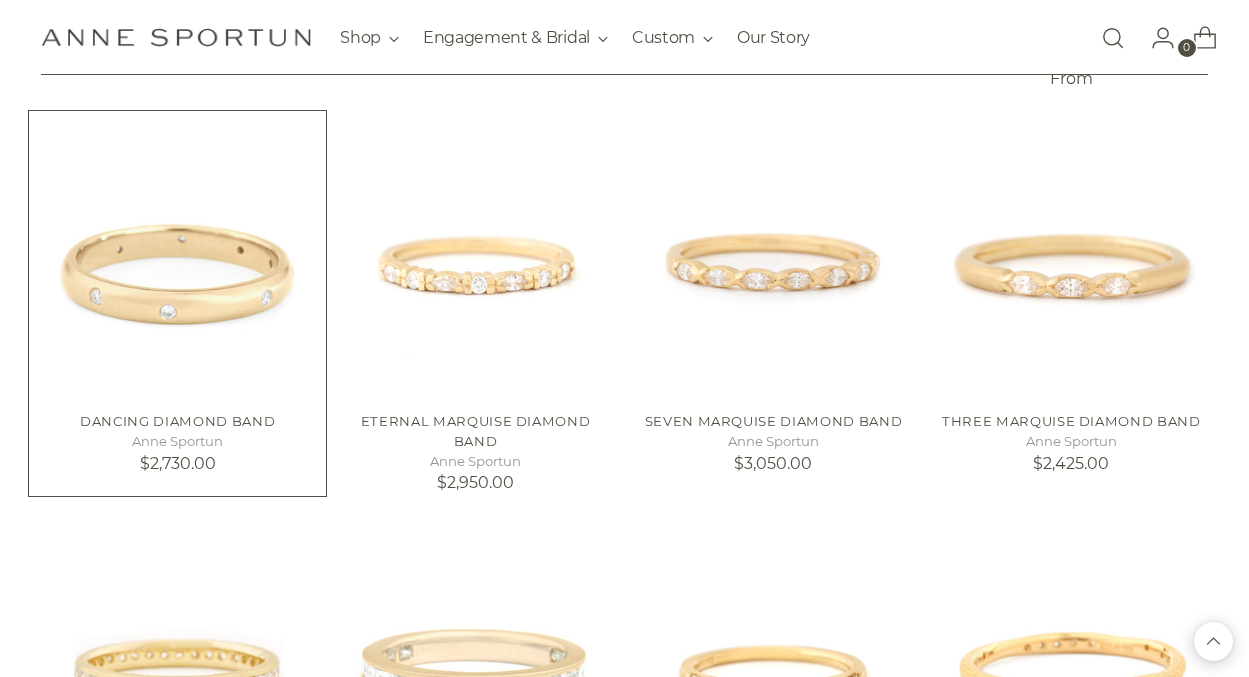 click at bounding box center (0, 0) 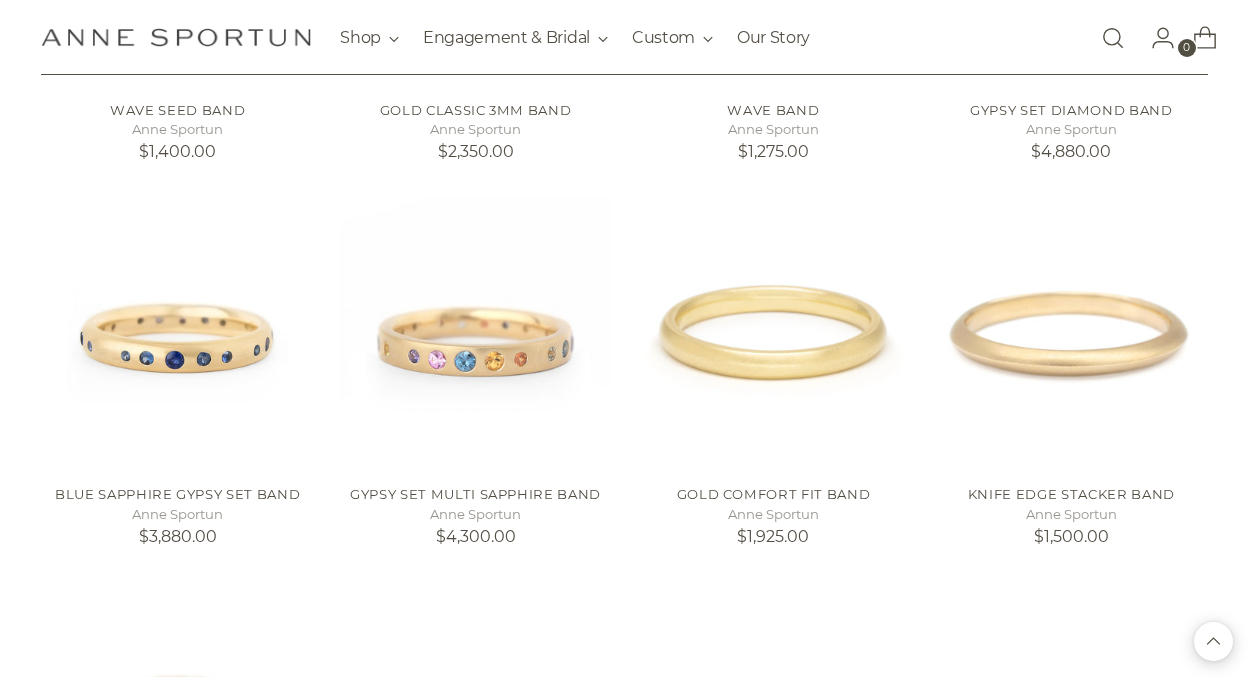 scroll, scrollTop: 4663, scrollLeft: 0, axis: vertical 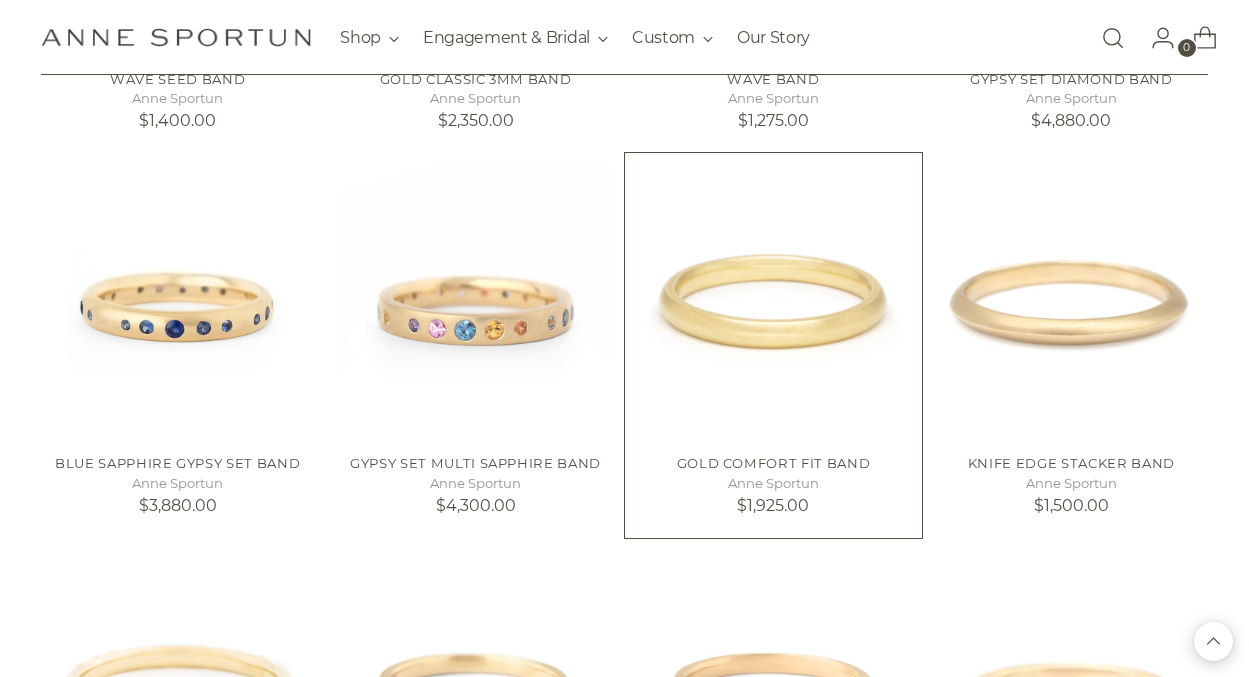 click at bounding box center [0, 0] 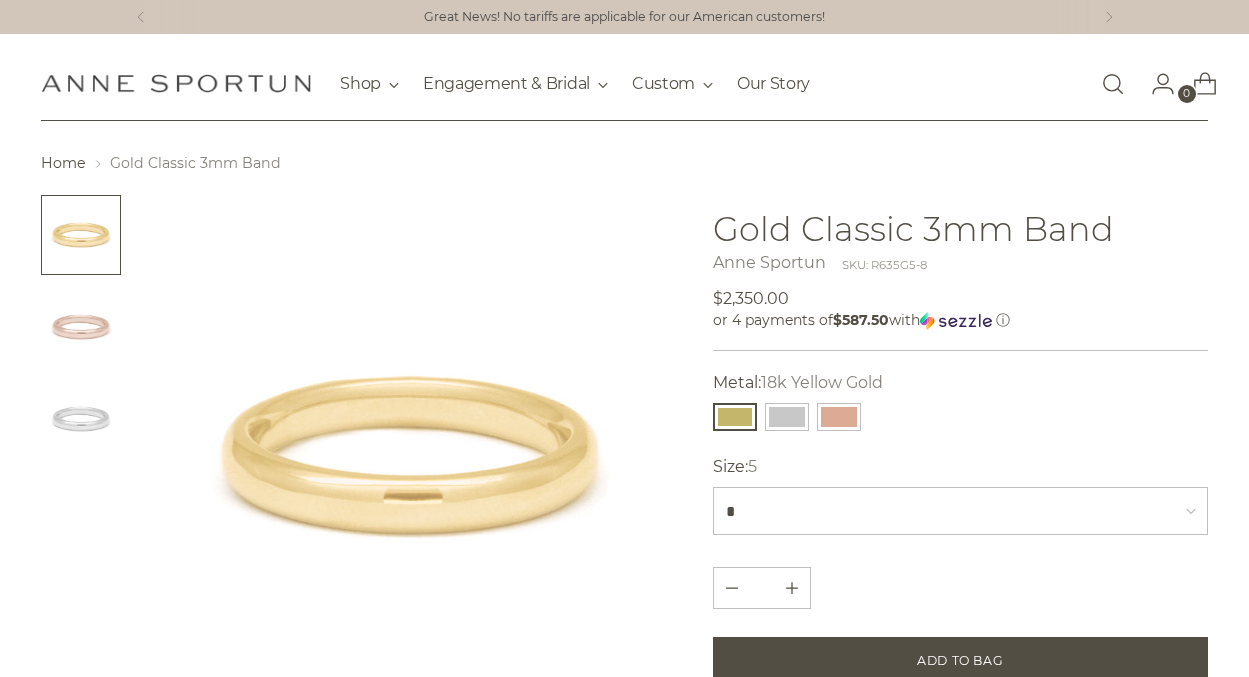 scroll, scrollTop: 0, scrollLeft: 0, axis: both 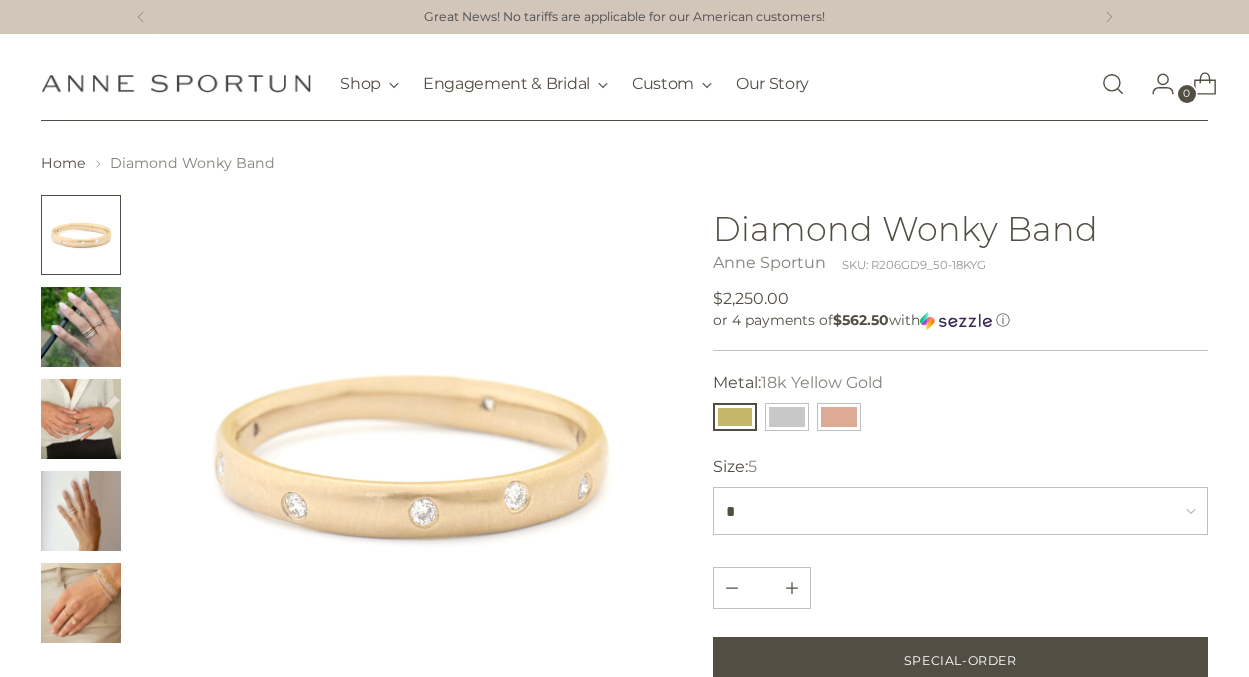 click at bounding box center [81, 327] 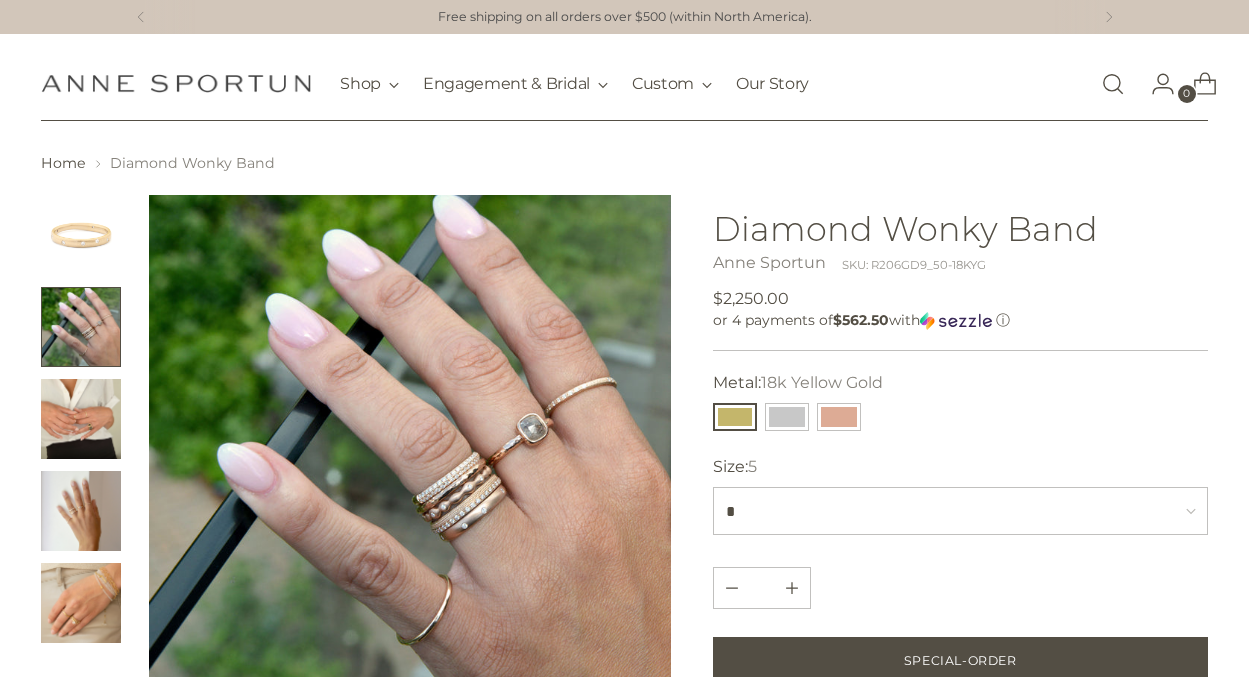 click at bounding box center [81, 419] 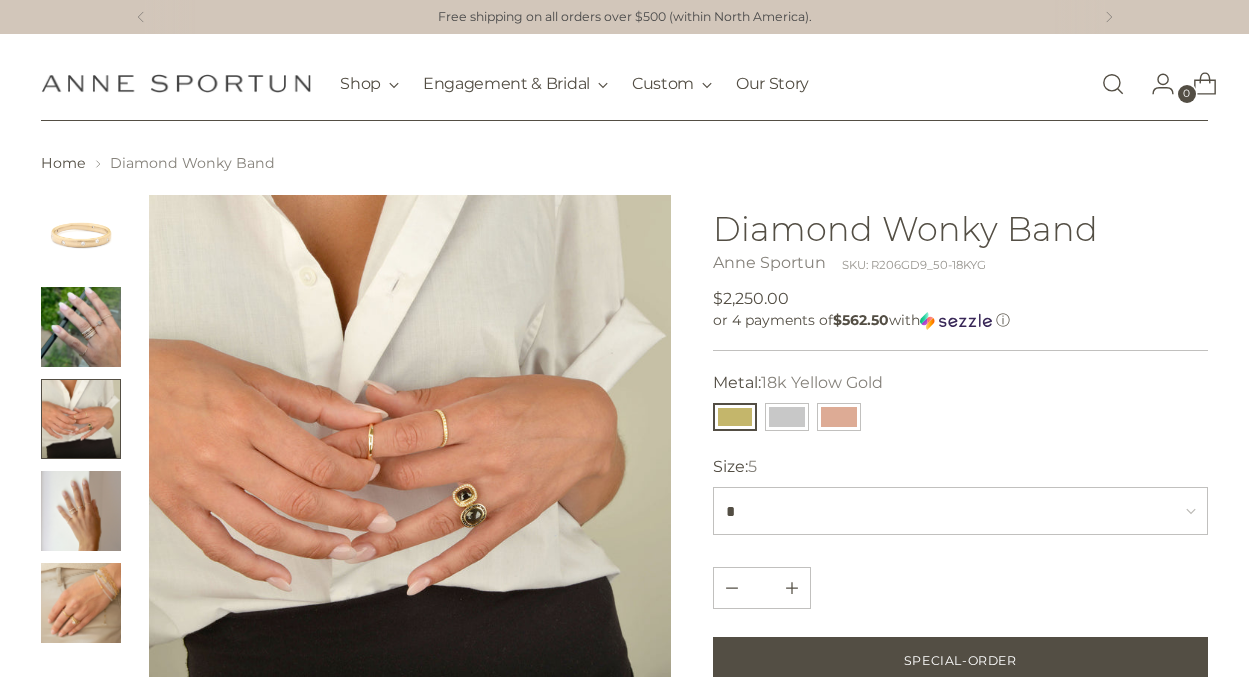 click at bounding box center (81, 511) 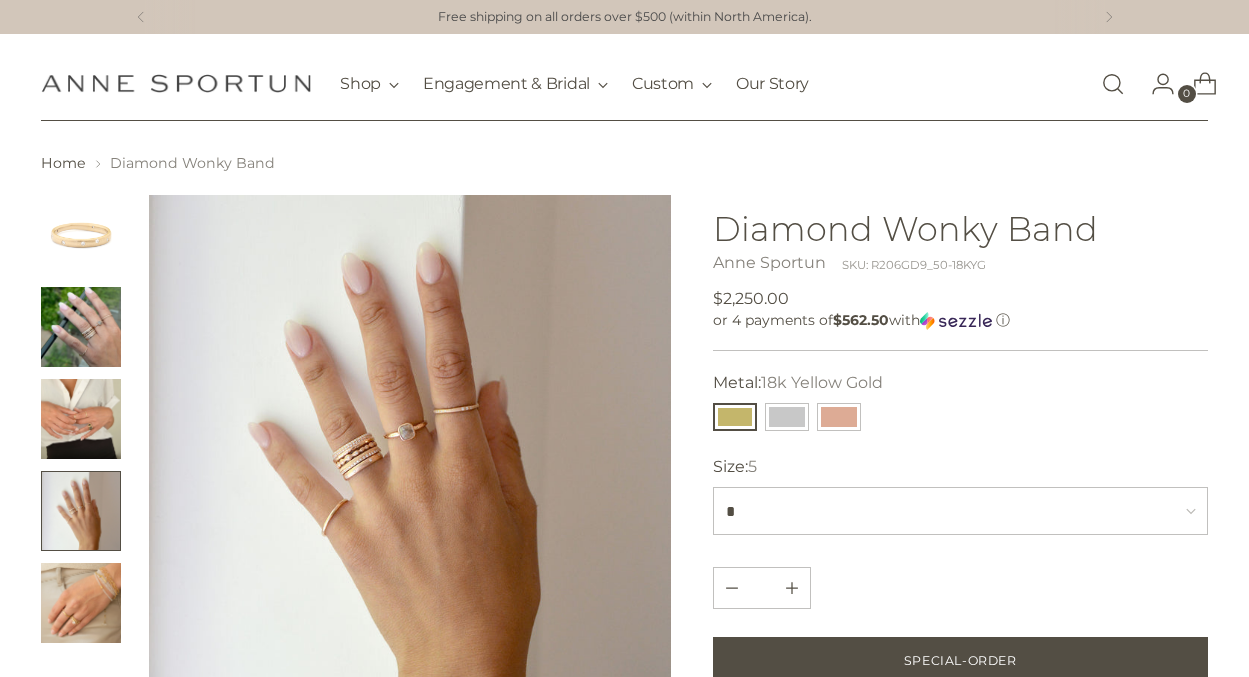 click at bounding box center [81, 603] 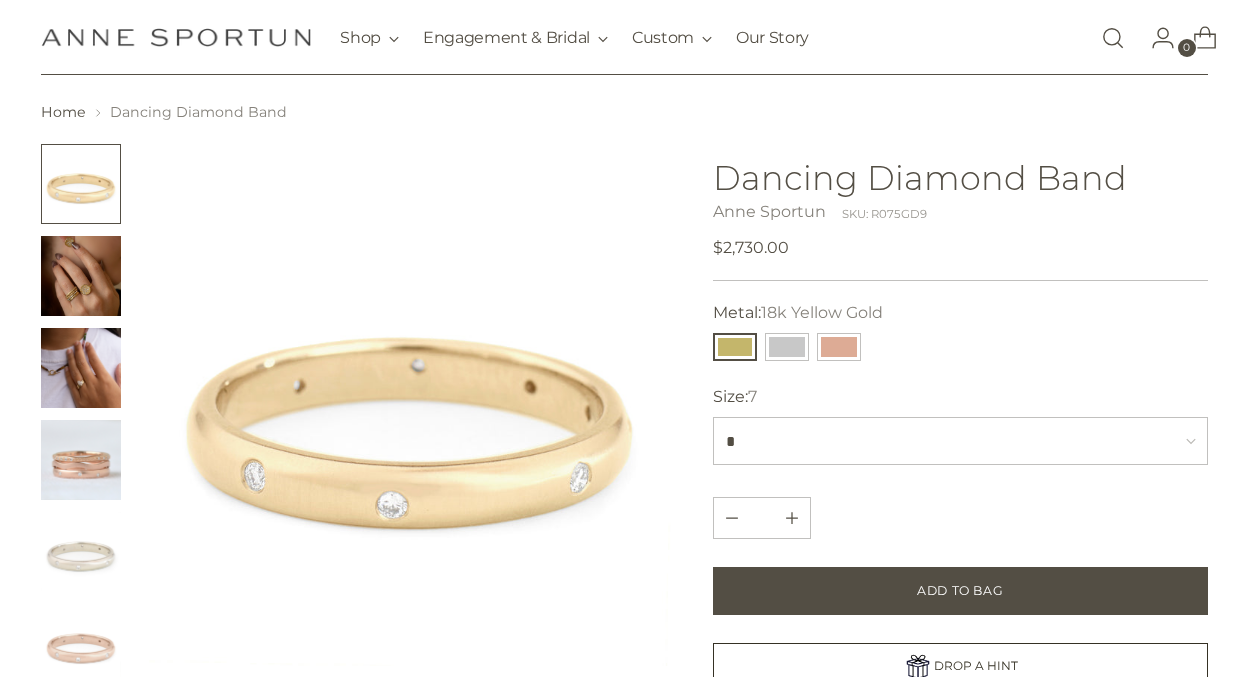 scroll, scrollTop: 53, scrollLeft: 0, axis: vertical 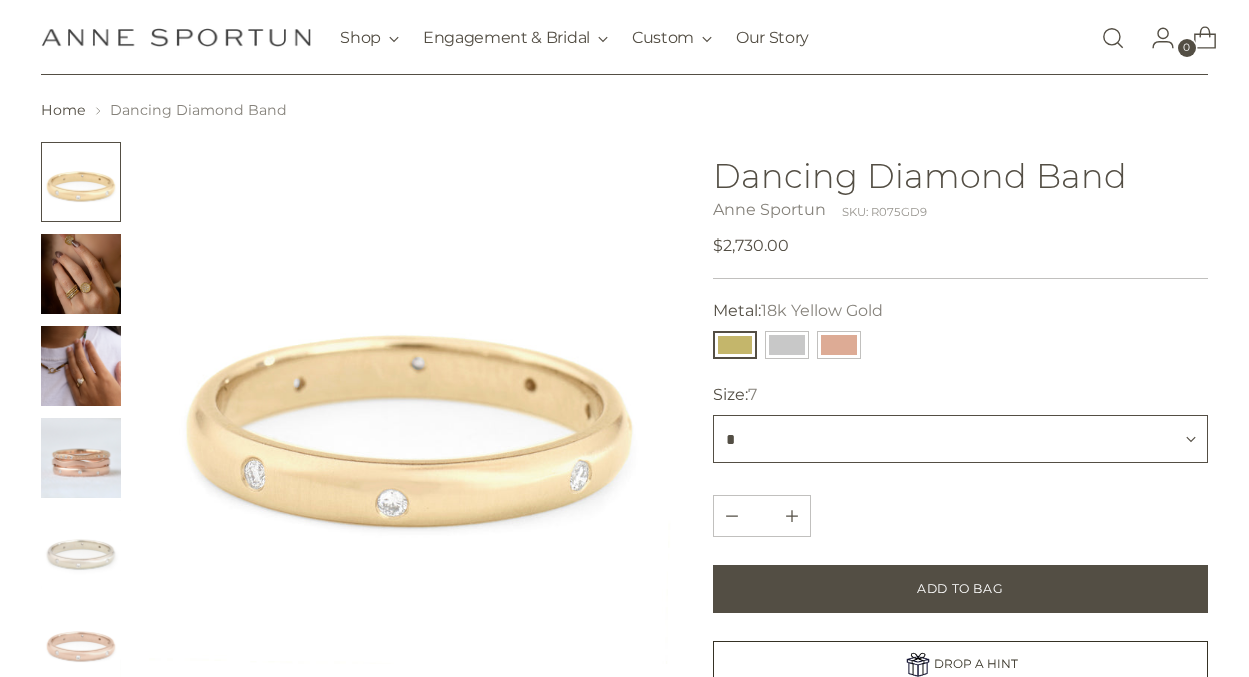 click on "* * *** * *** *** *" at bounding box center (960, 439) 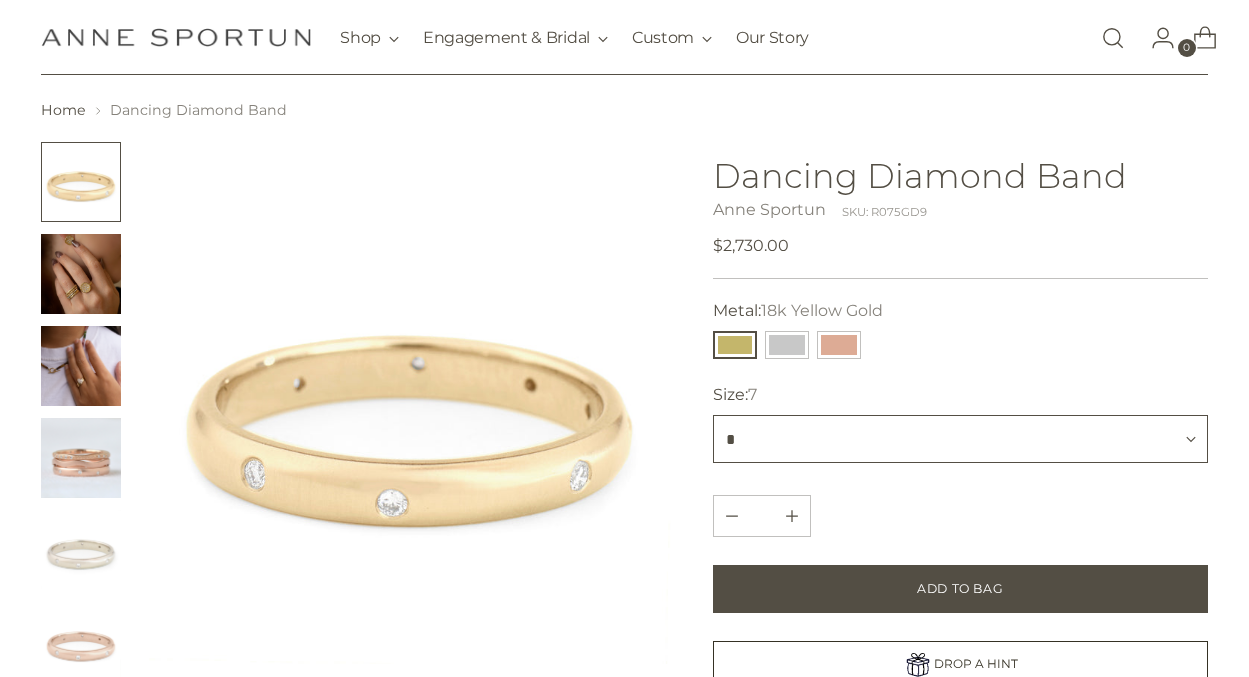 select on "*" 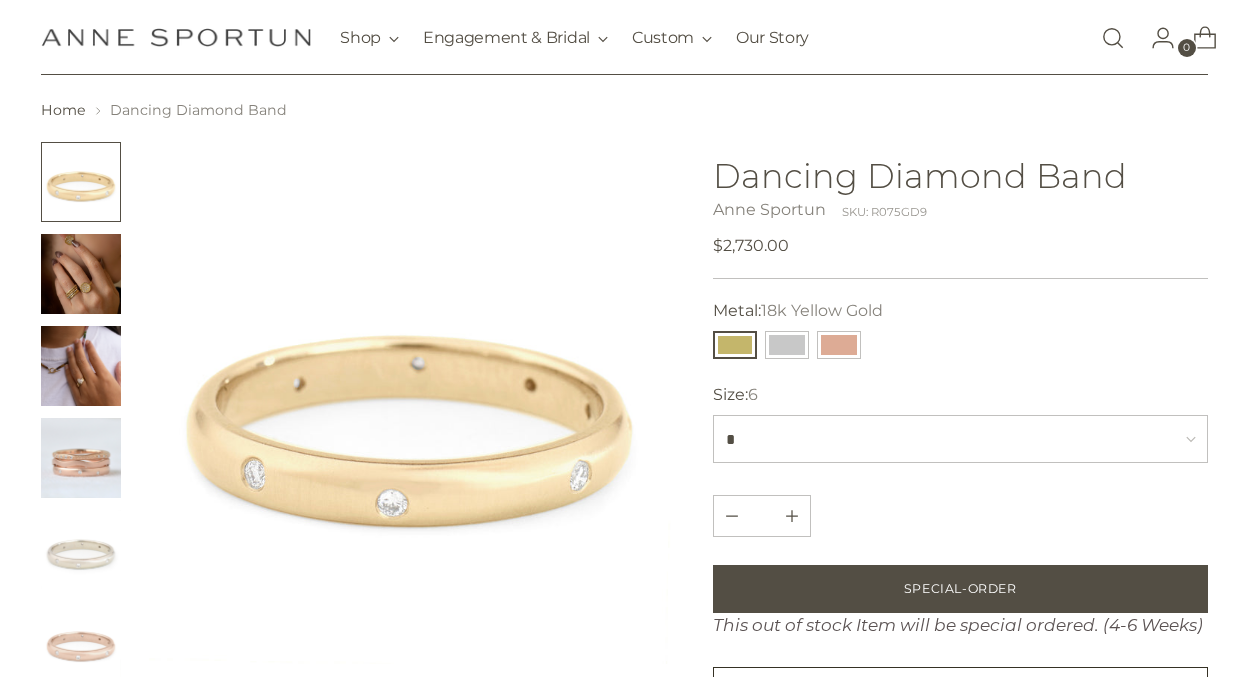 click at bounding box center (81, 274) 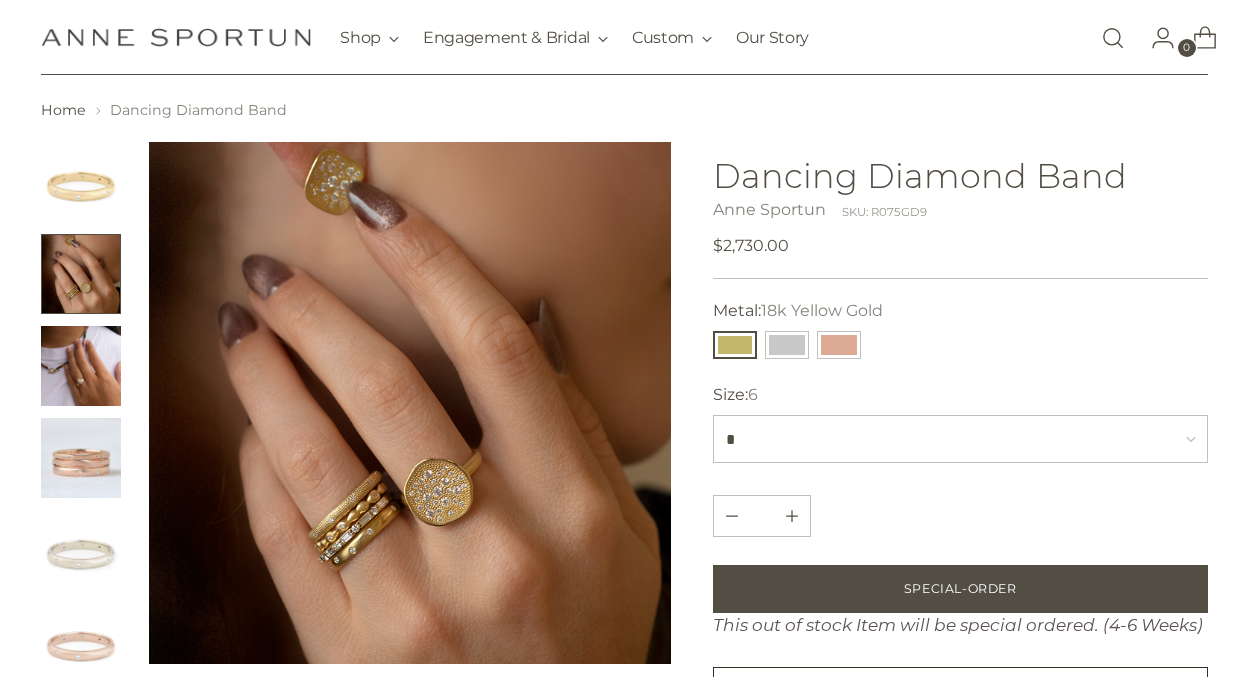 click at bounding box center (81, 366) 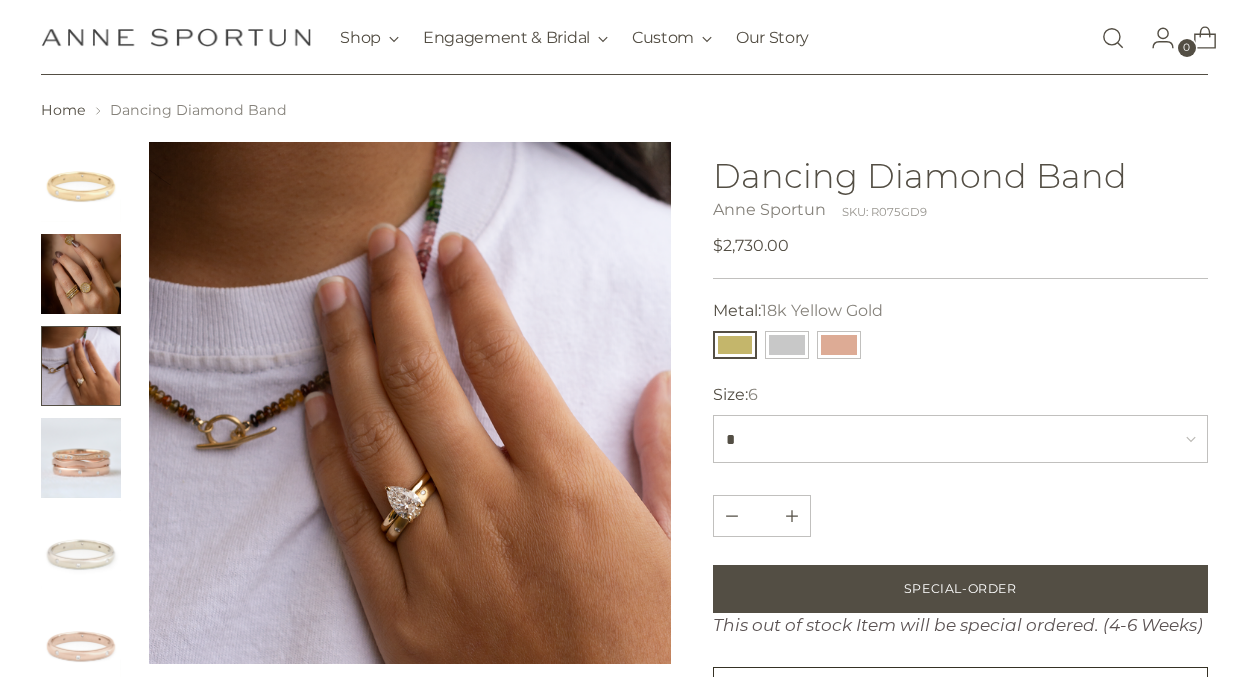 click at bounding box center (81, 458) 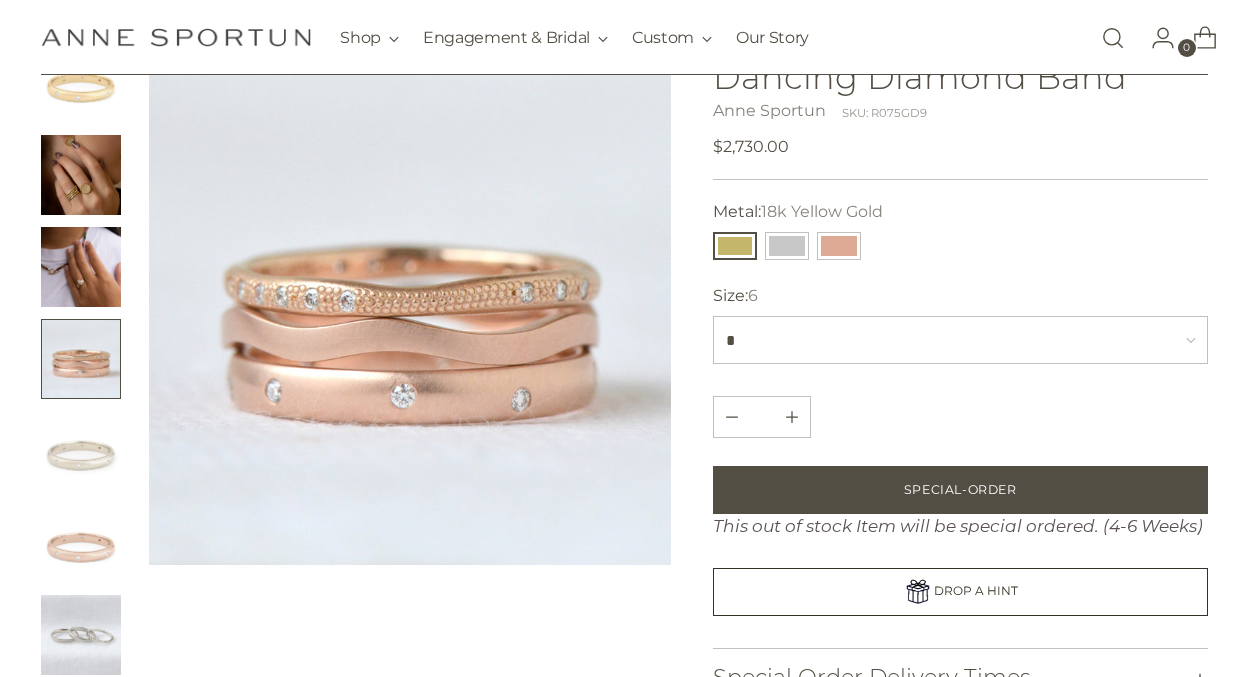 scroll, scrollTop: 158, scrollLeft: 0, axis: vertical 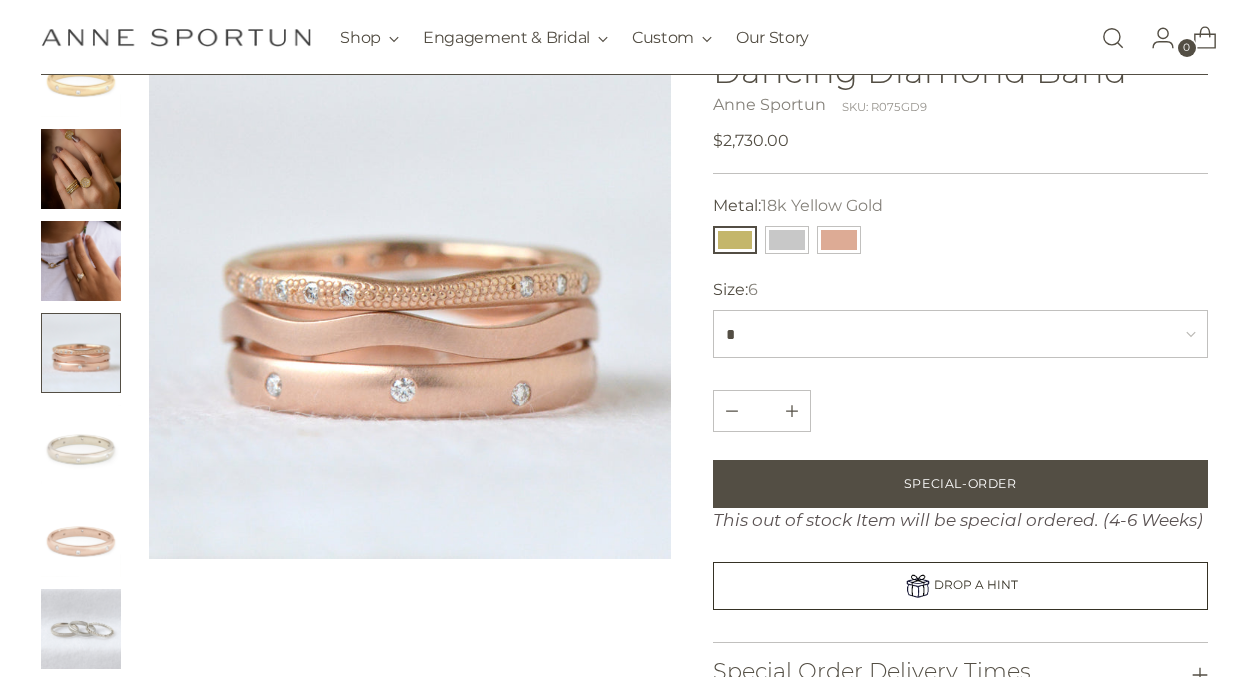 click at bounding box center (81, 445) 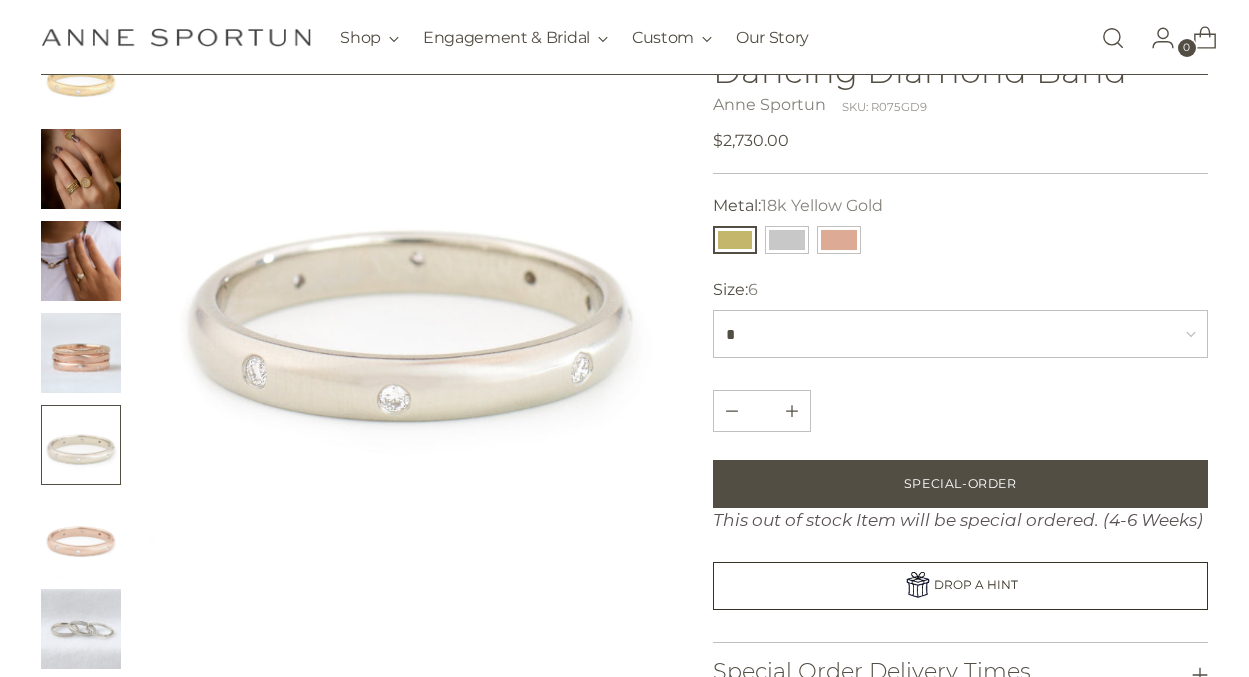 click at bounding box center [81, 537] 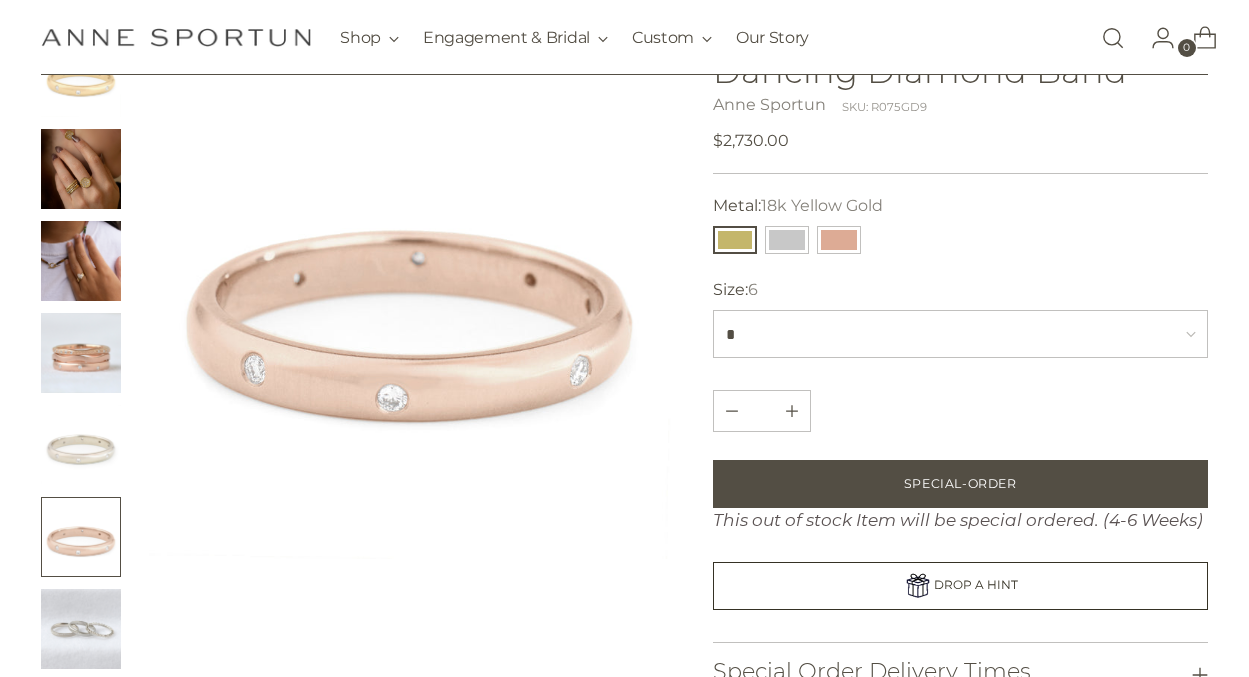 click at bounding box center [81, 629] 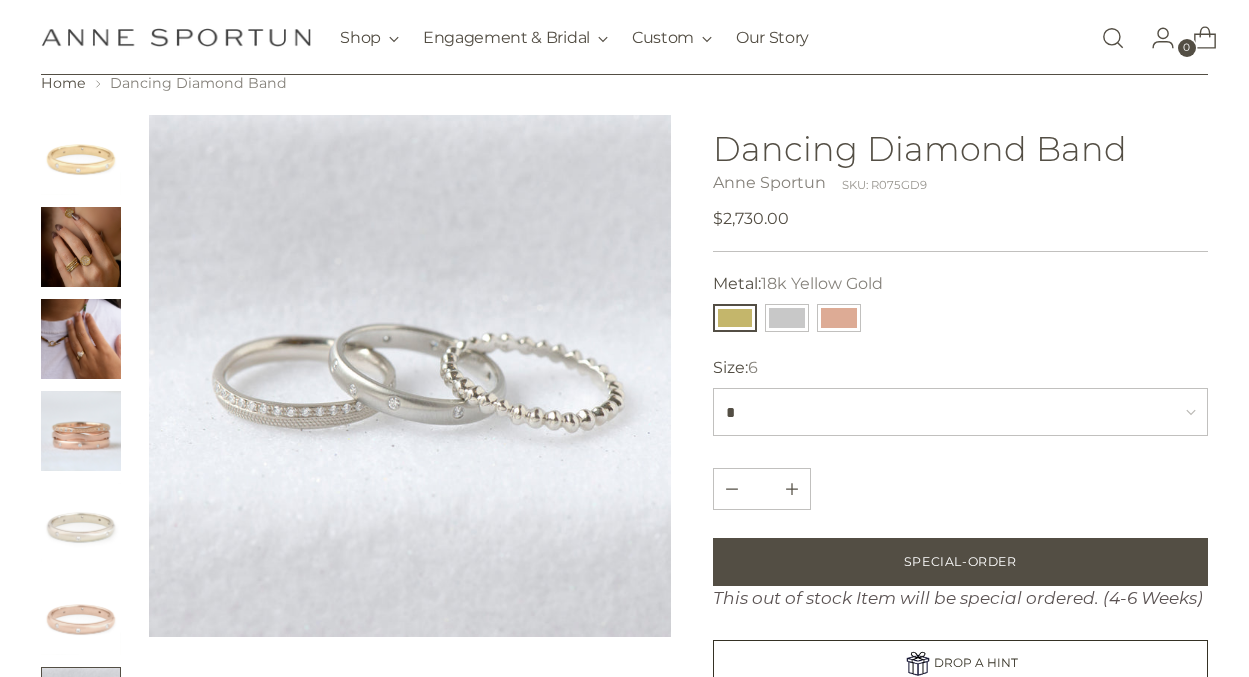 scroll, scrollTop: 79, scrollLeft: 0, axis: vertical 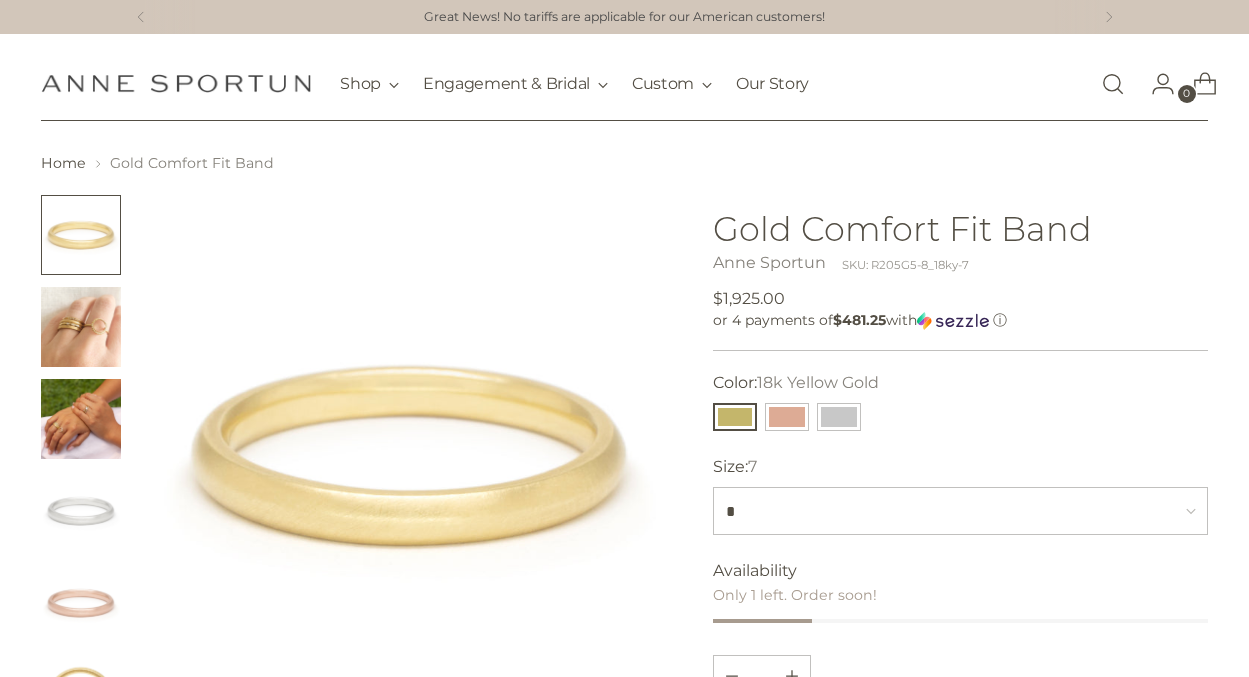 click at bounding box center (81, 327) 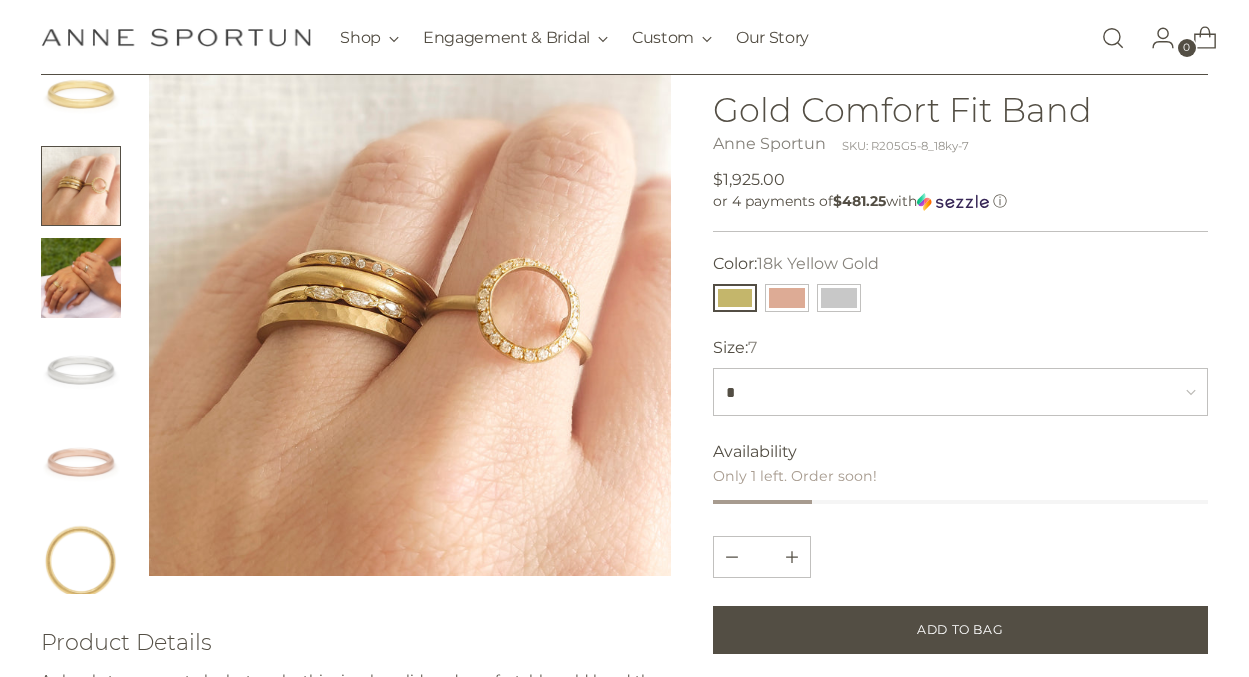 scroll, scrollTop: 144, scrollLeft: 0, axis: vertical 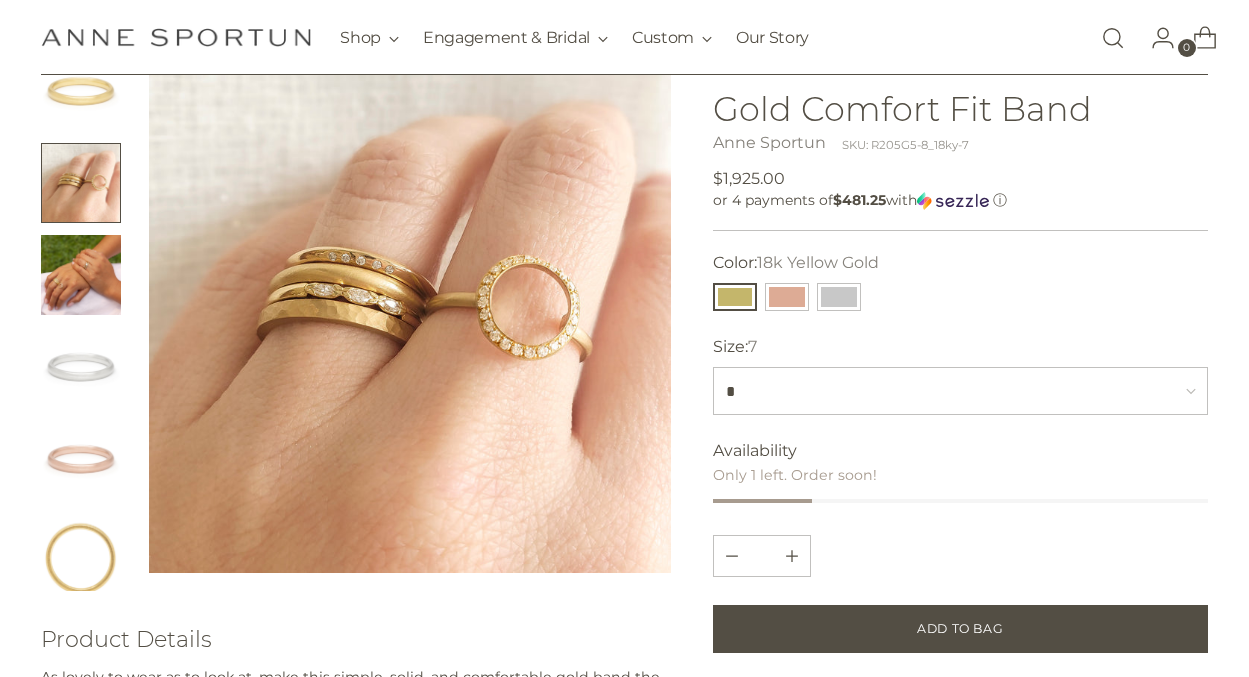 click at bounding box center [81, 275] 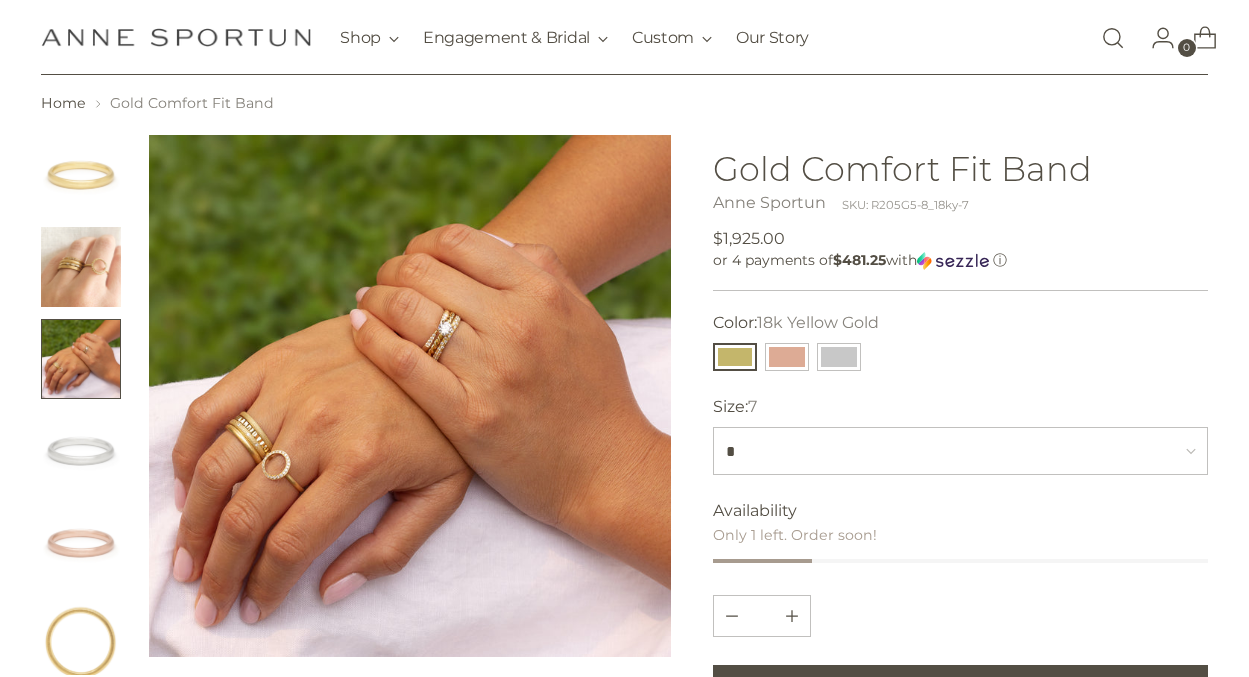 scroll, scrollTop: 54, scrollLeft: 0, axis: vertical 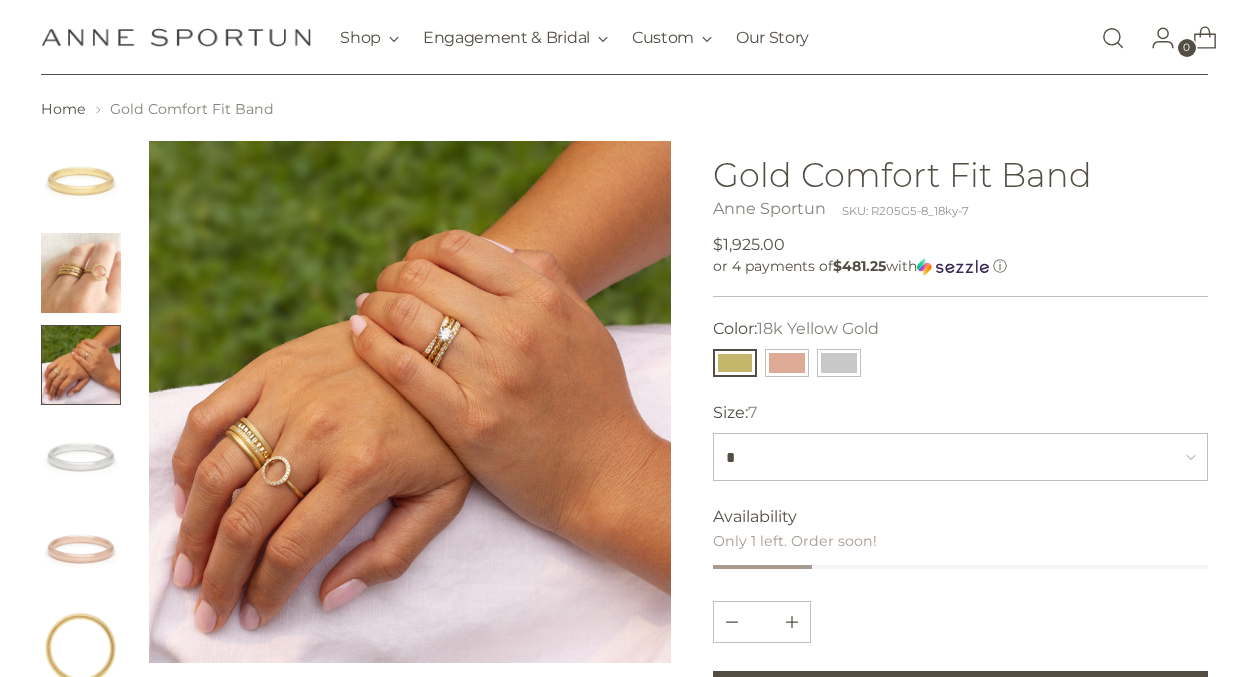 click at bounding box center [81, 273] 